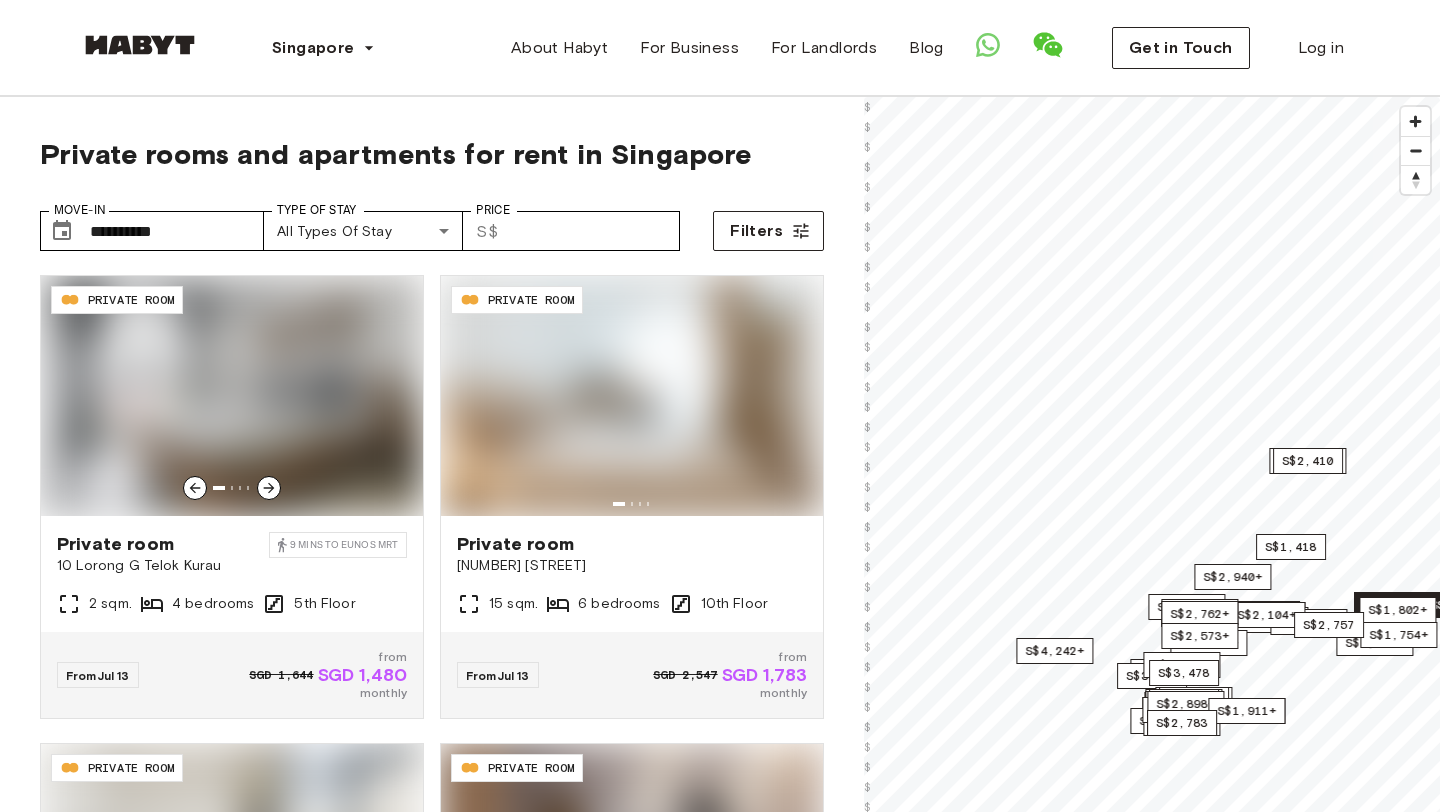scroll, scrollTop: 0, scrollLeft: 0, axis: both 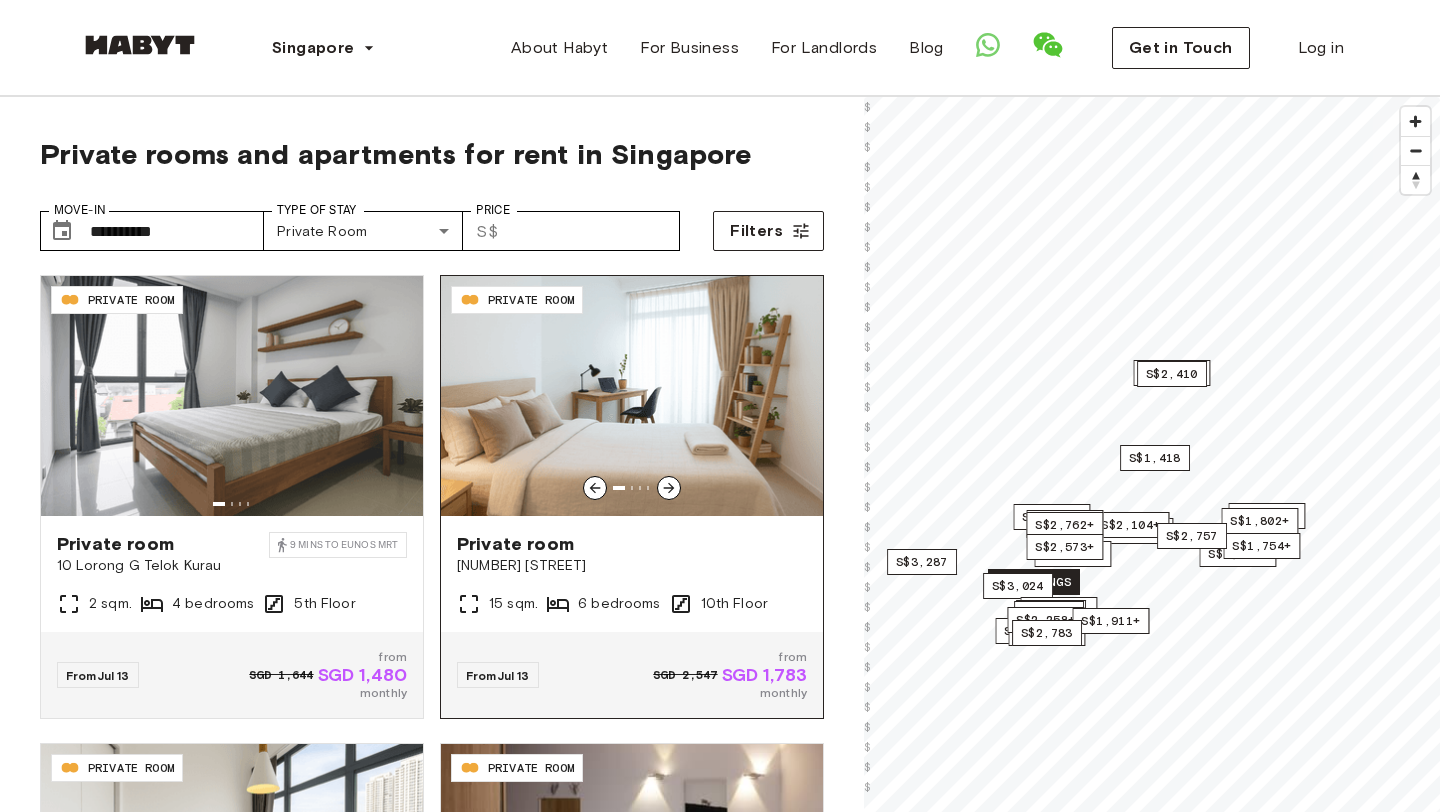 type on "**********" 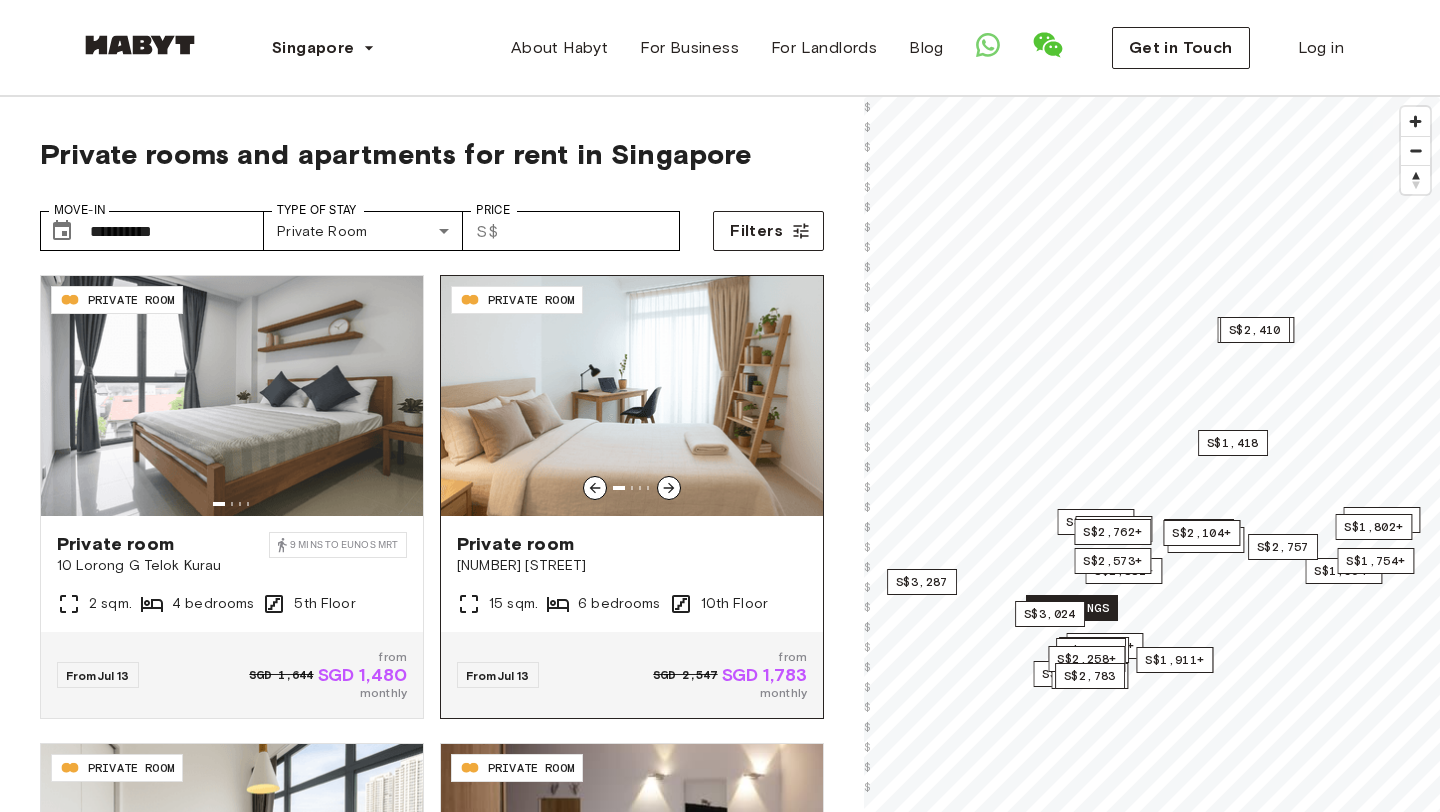 scroll, scrollTop: 0, scrollLeft: 0, axis: both 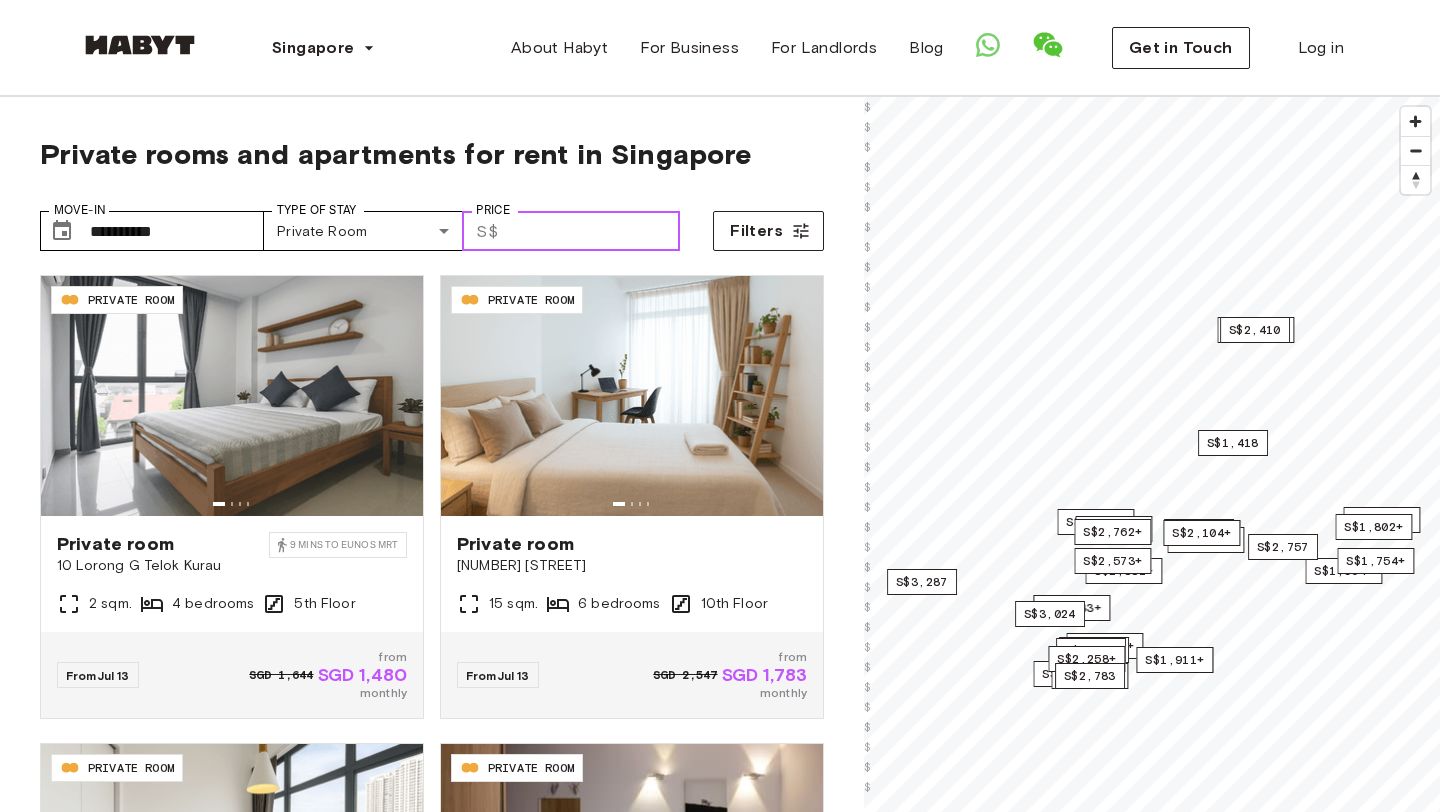 click on "Price" at bounding box center (593, 231) 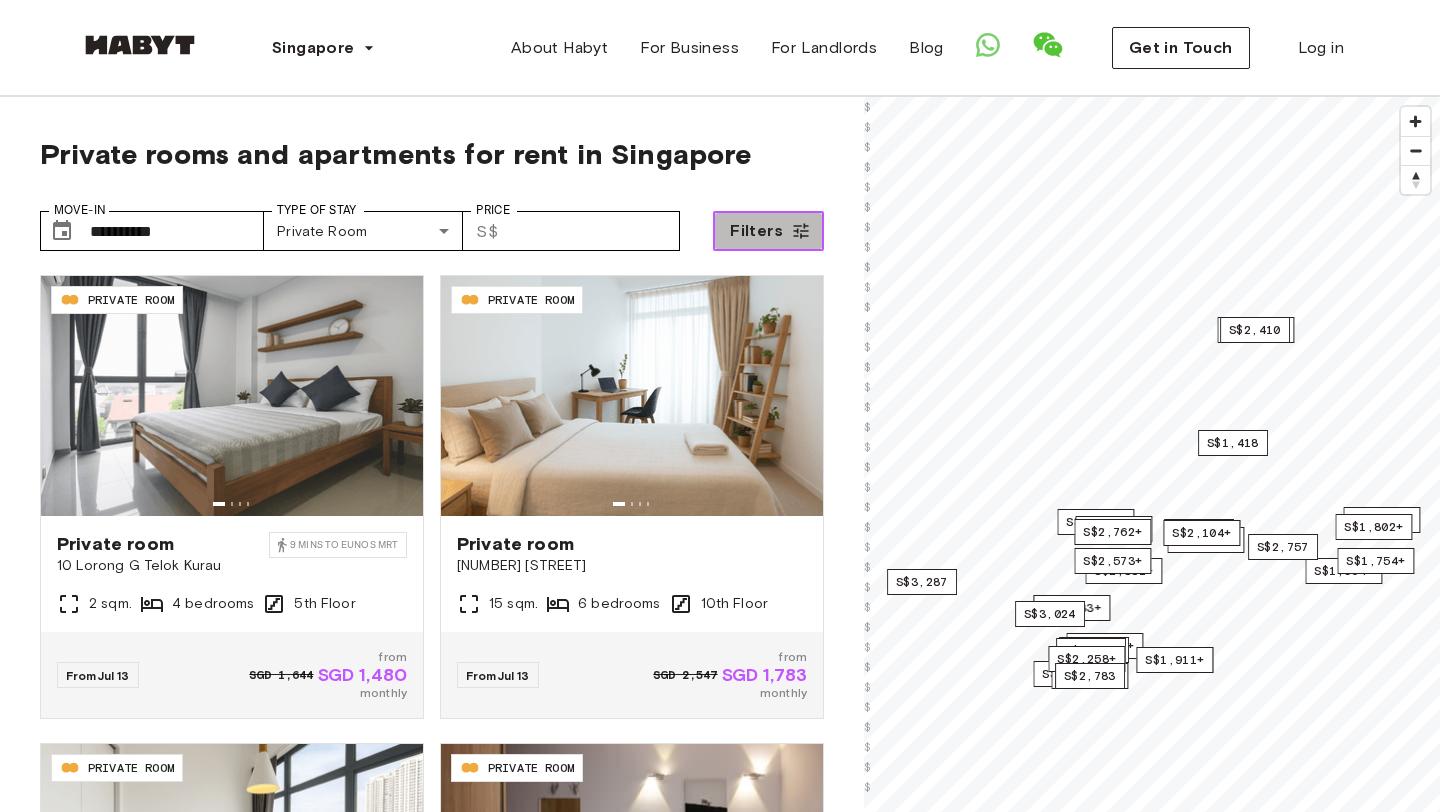 click 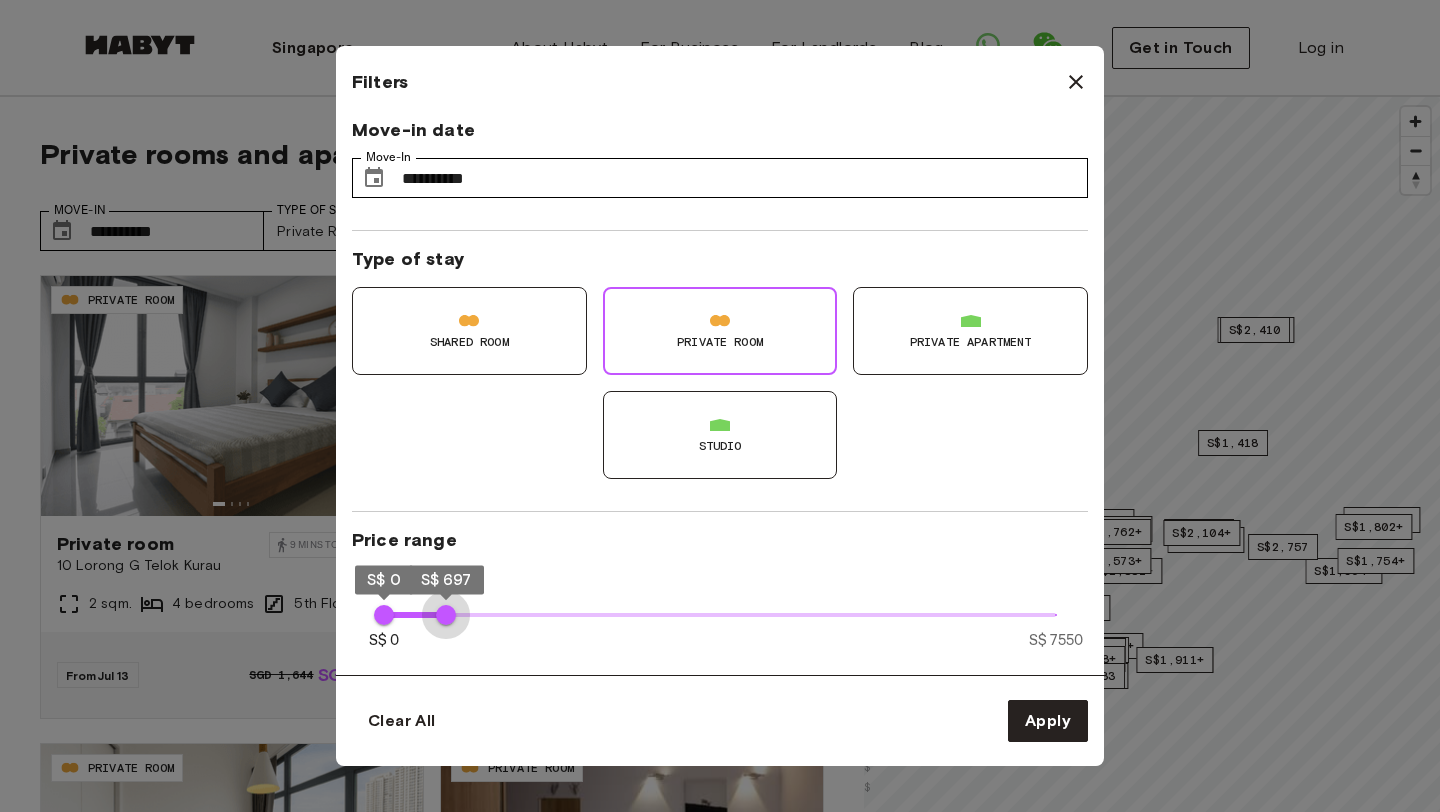 type on "***" 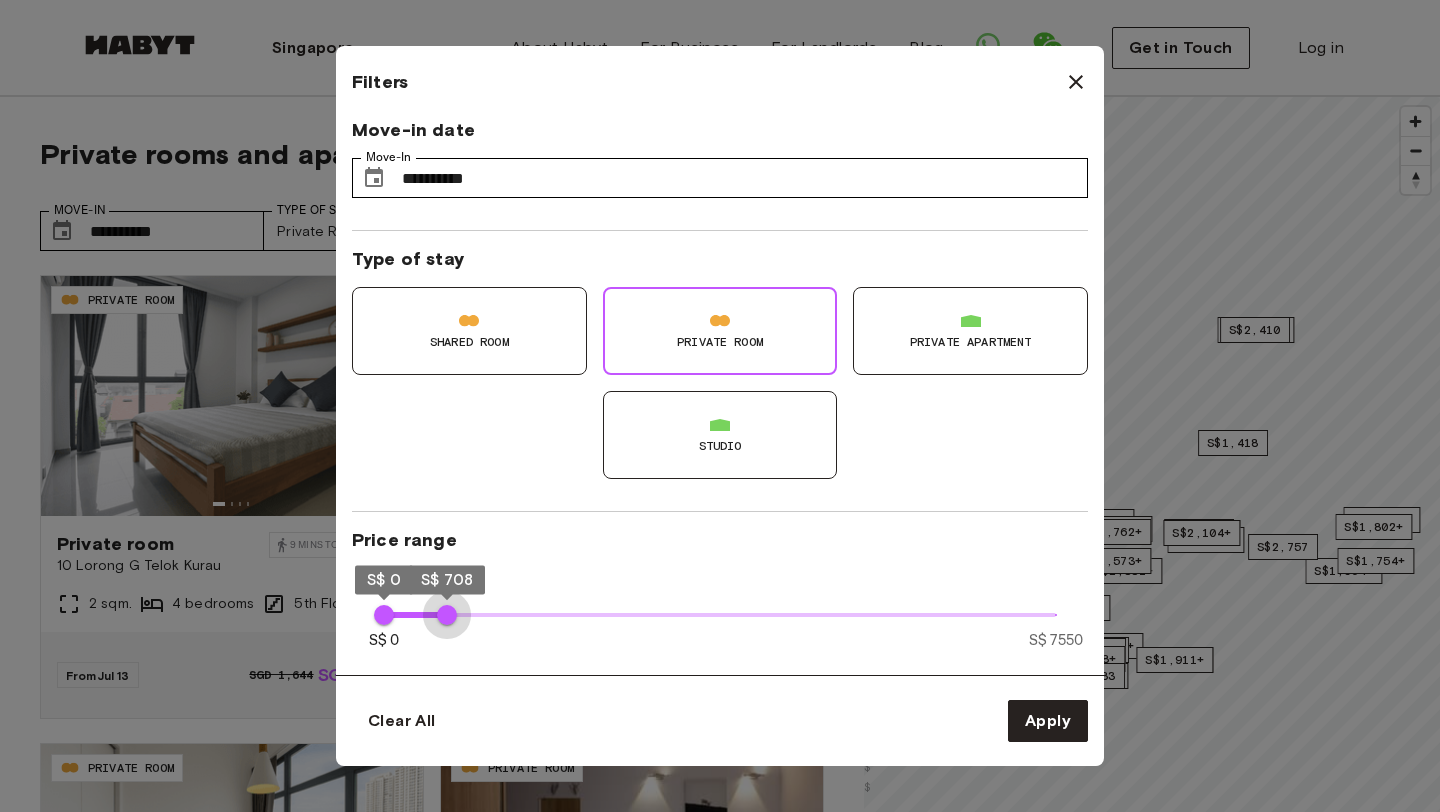 drag, startPoint x: 1057, startPoint y: 607, endPoint x: 447, endPoint y: 601, distance: 610.0295 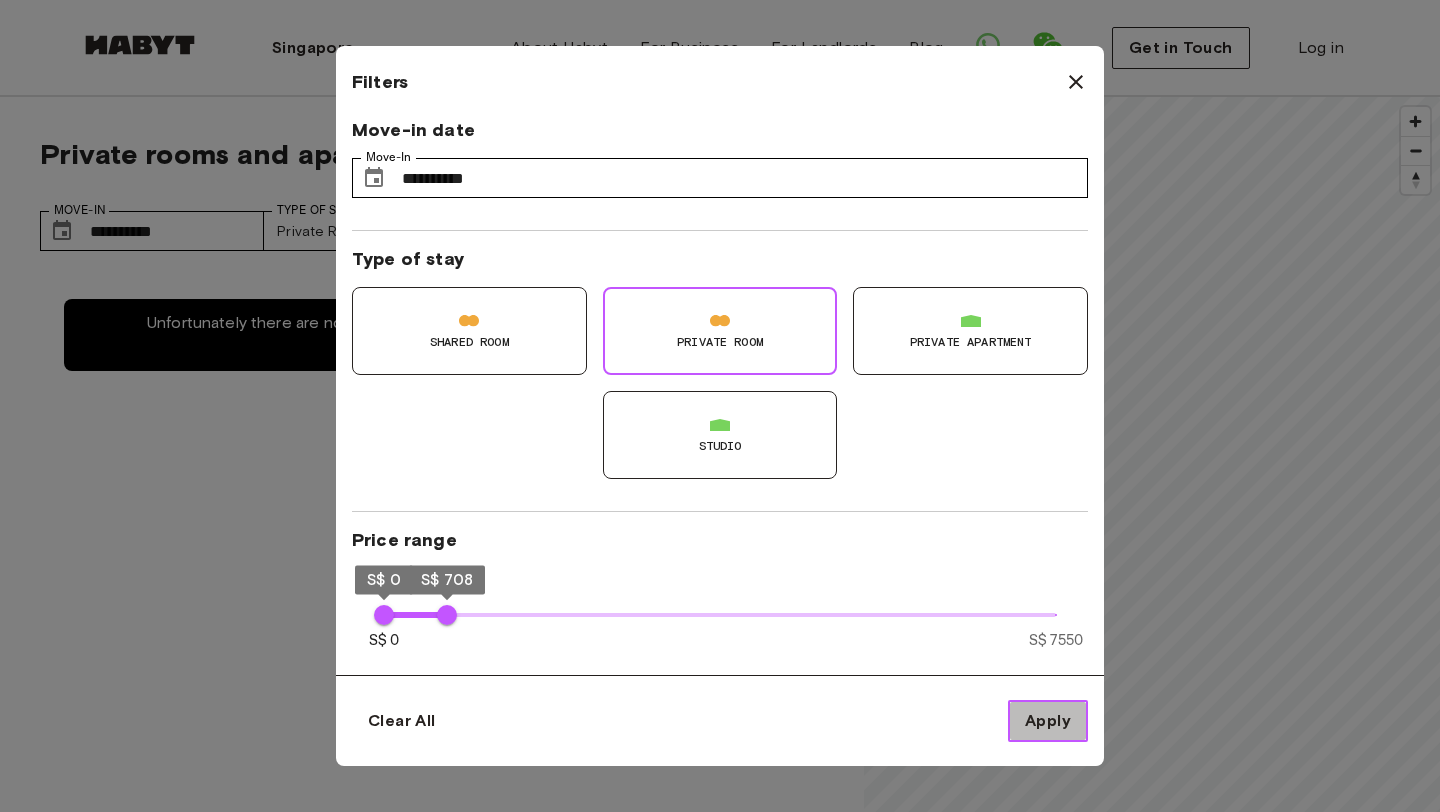 click on "Apply" at bounding box center (1048, 721) 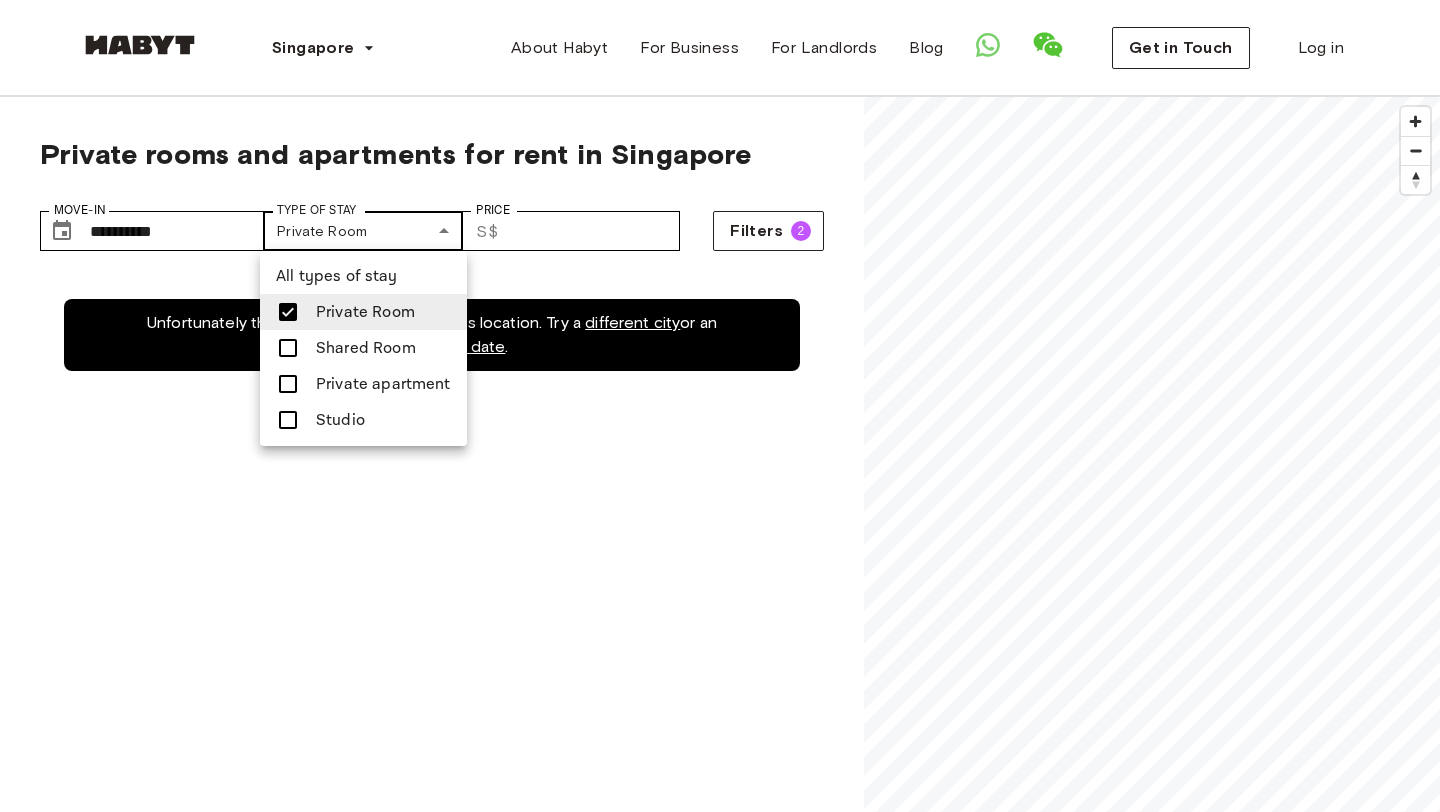 click on "**********" at bounding box center [720, 2351] 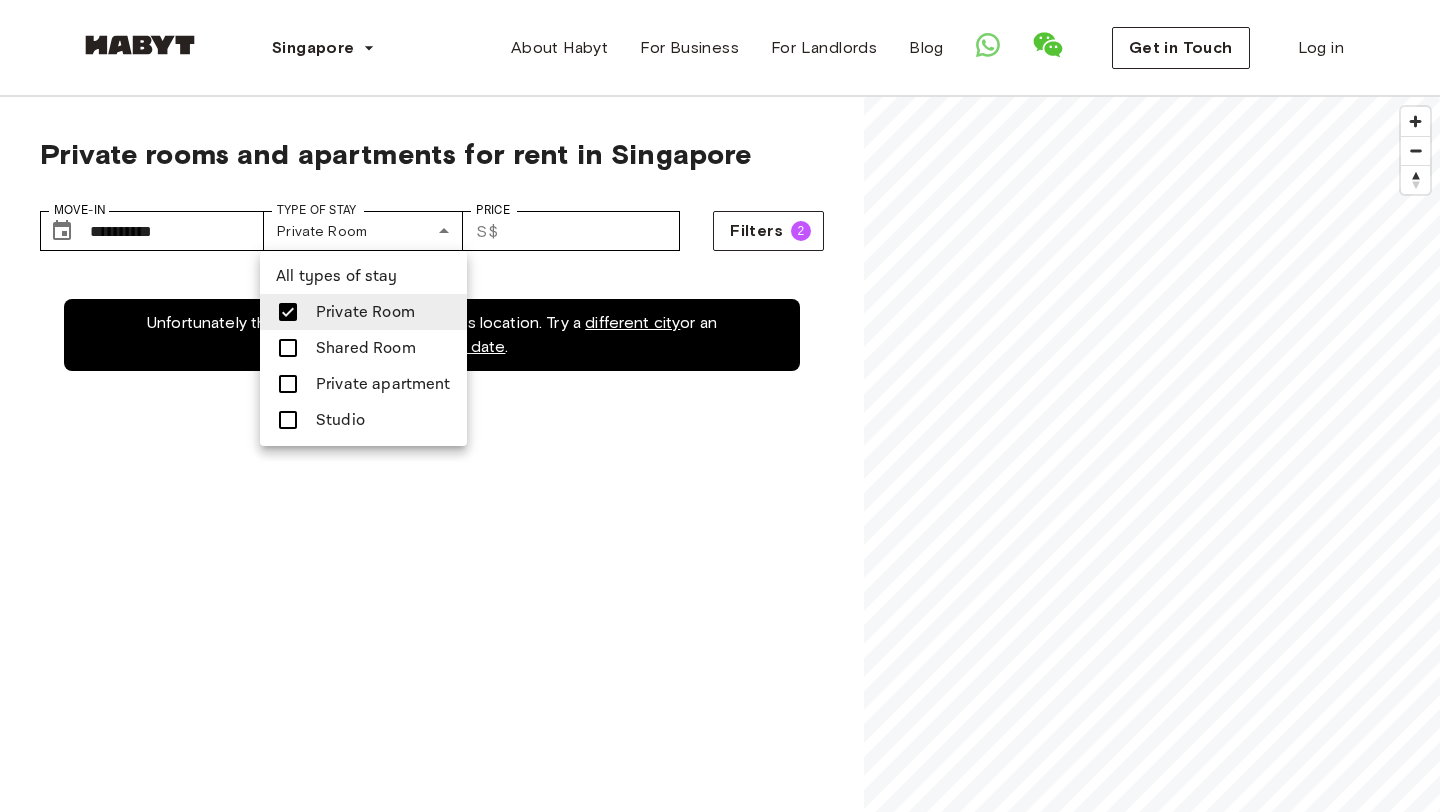 click at bounding box center [720, 406] 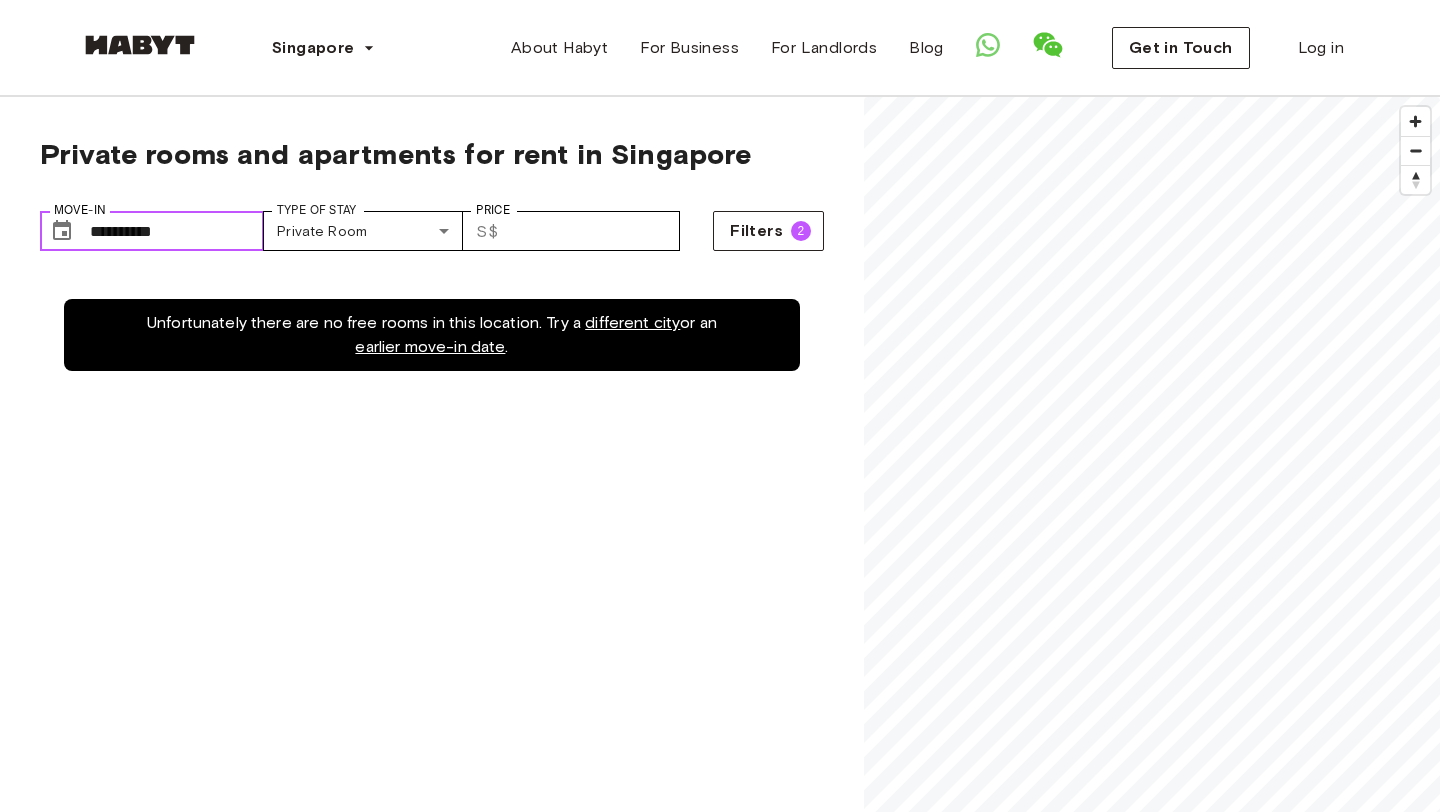 click on "**********" at bounding box center (177, 231) 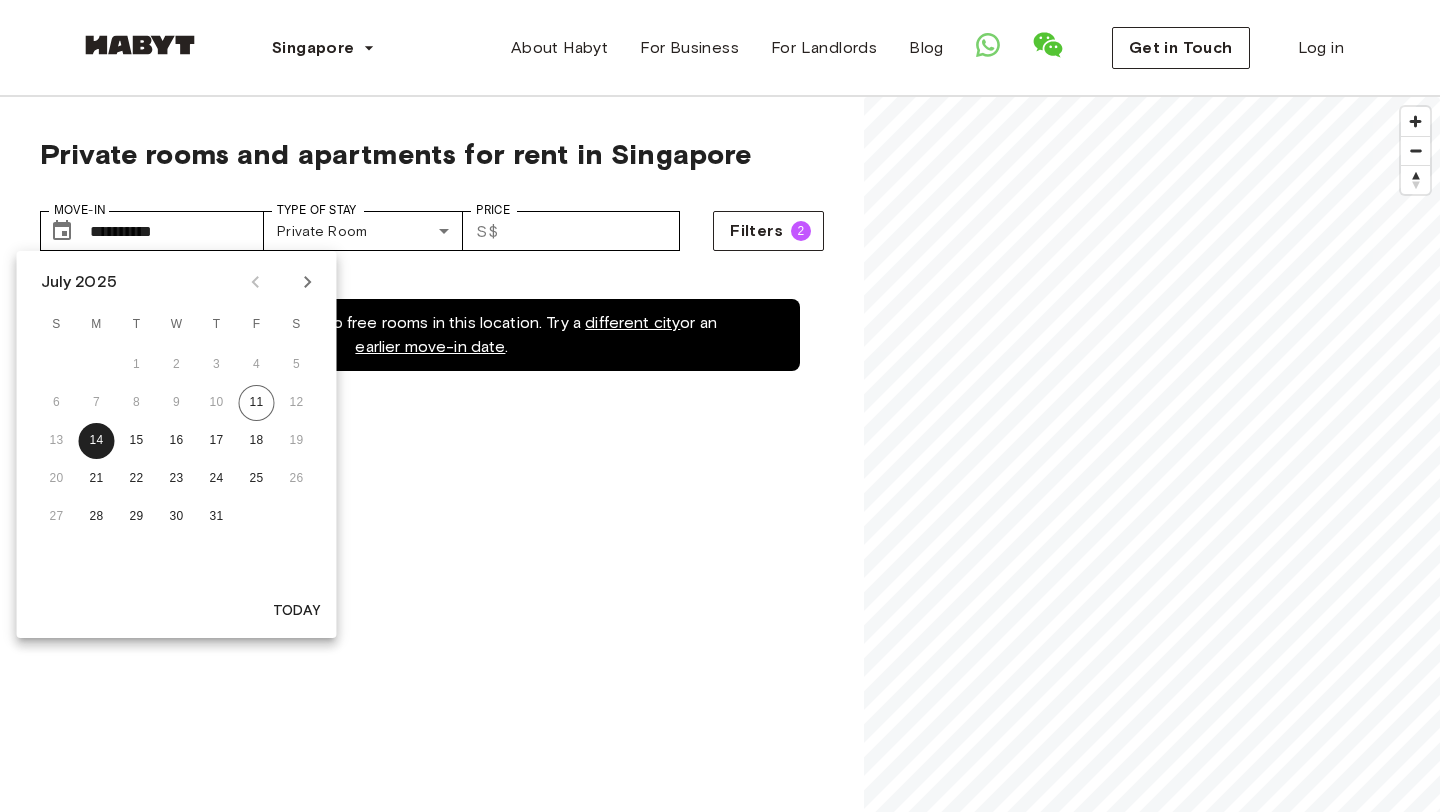 click 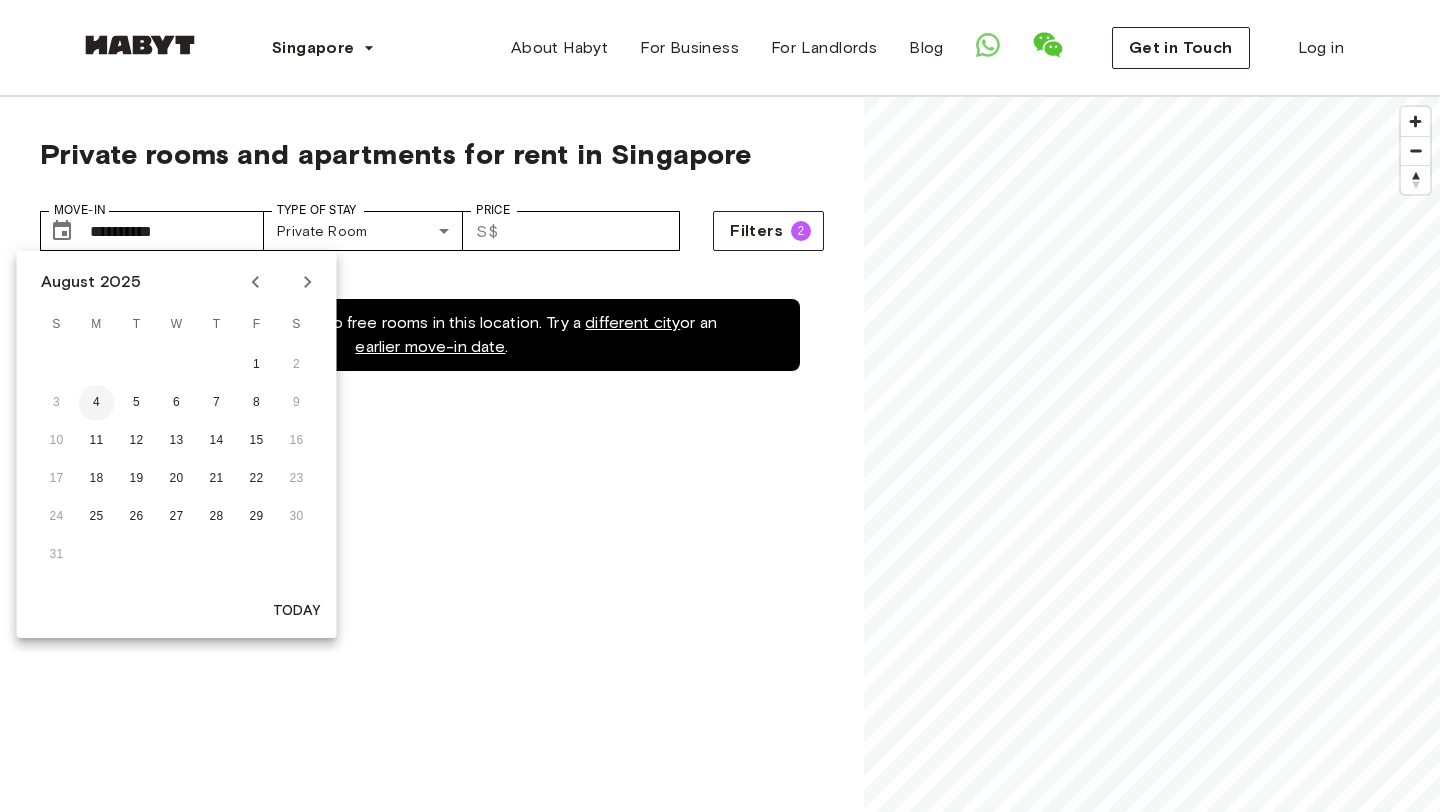 click on "4" at bounding box center (97, 403) 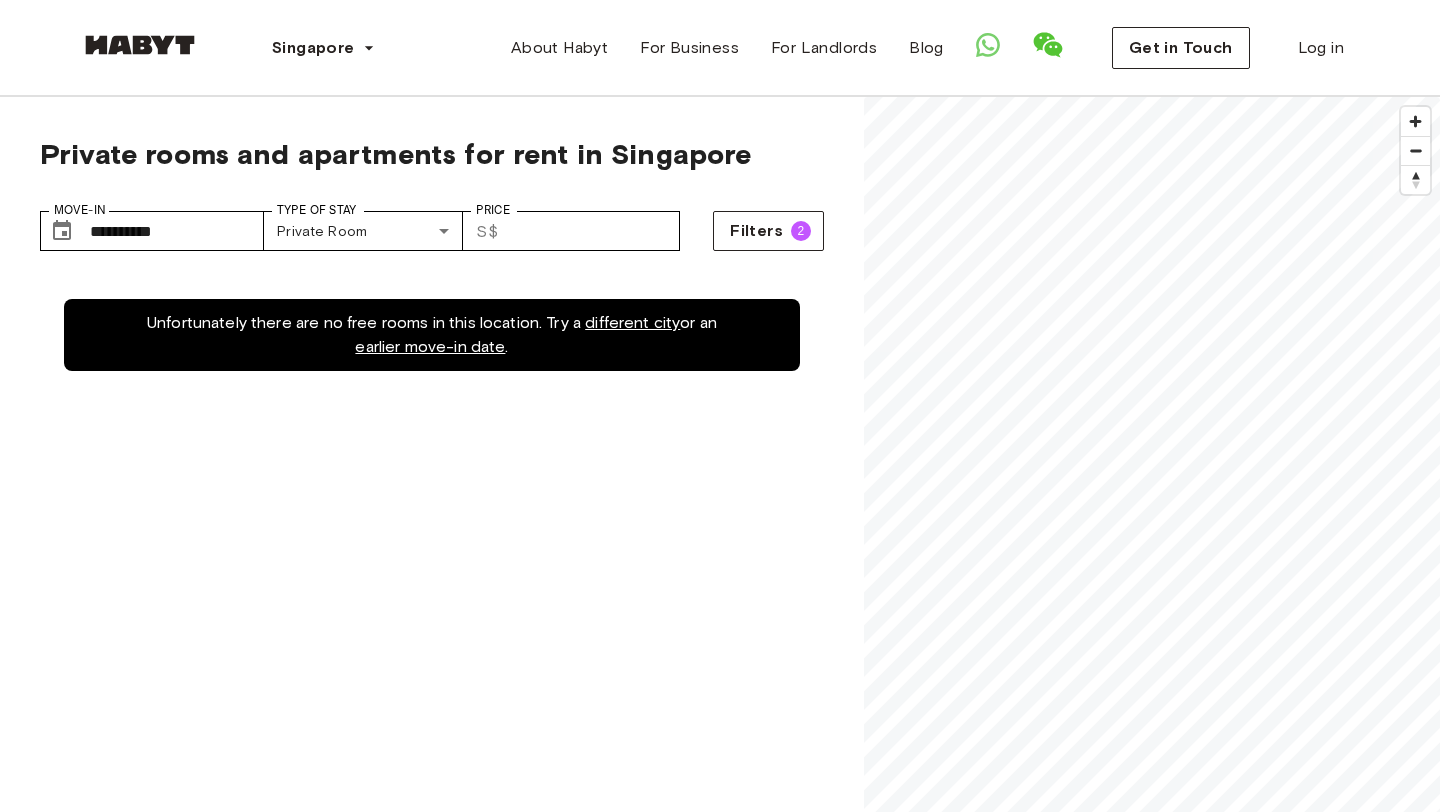 type on "**********" 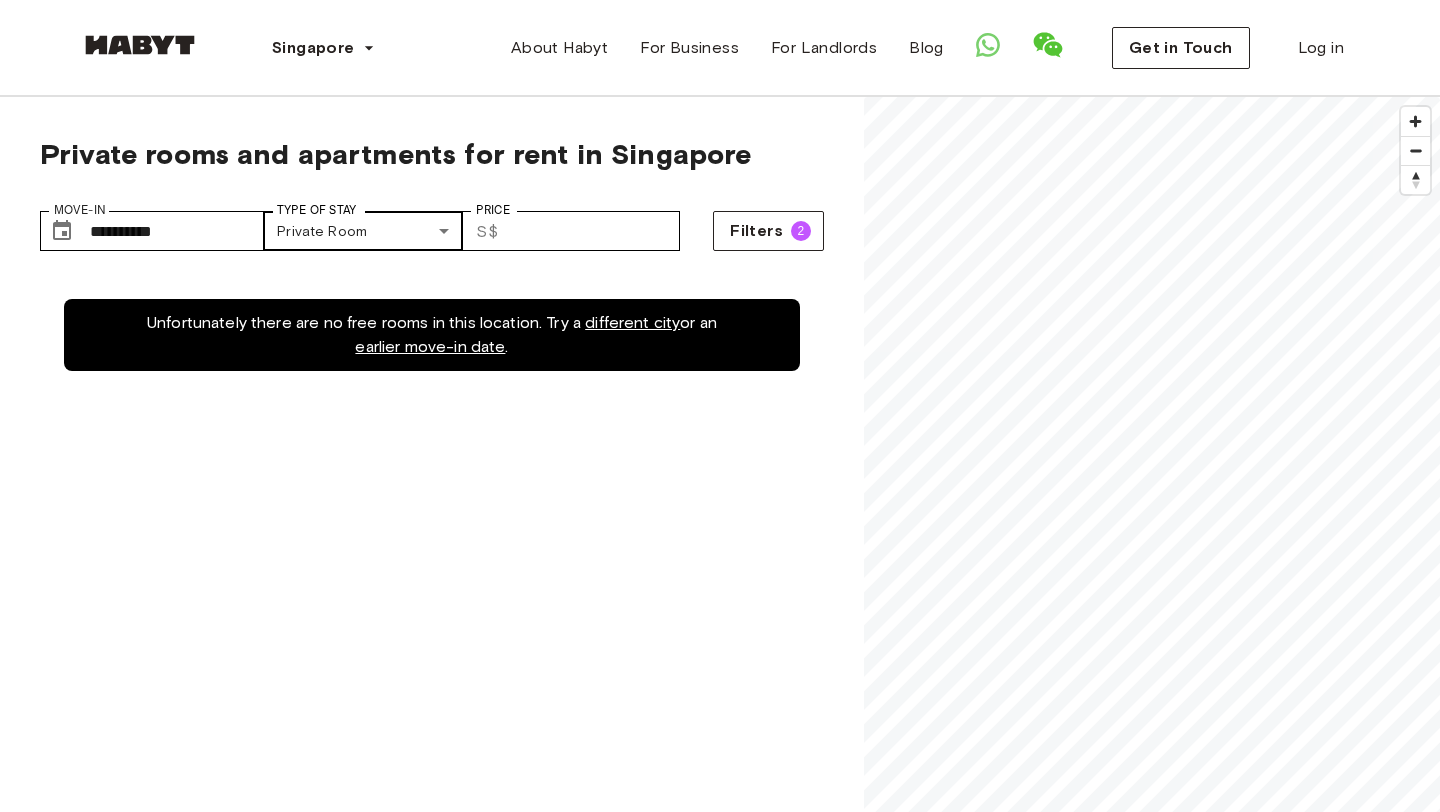 click on "**********" at bounding box center (720, 2351) 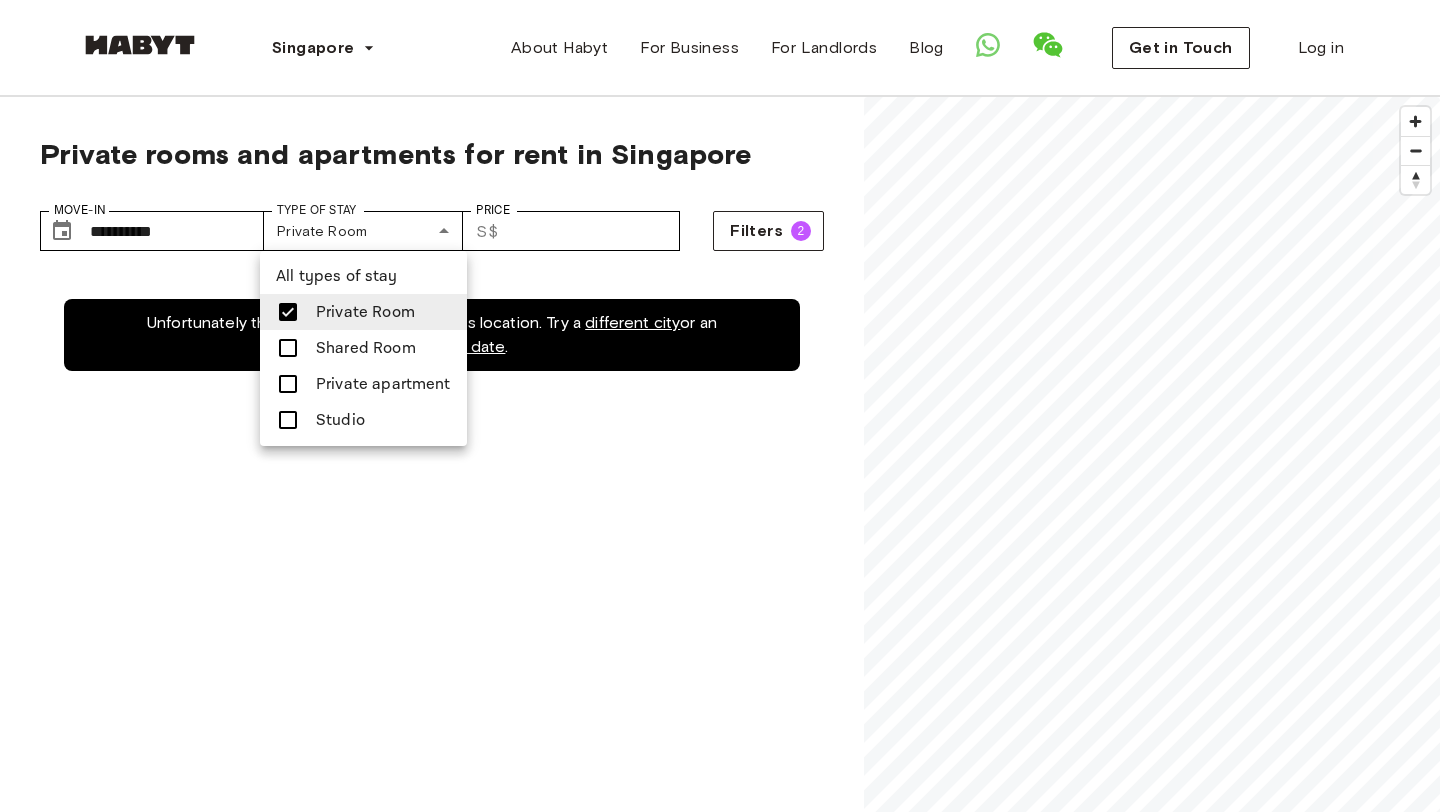 click on "Private apartment" at bounding box center [383, 384] 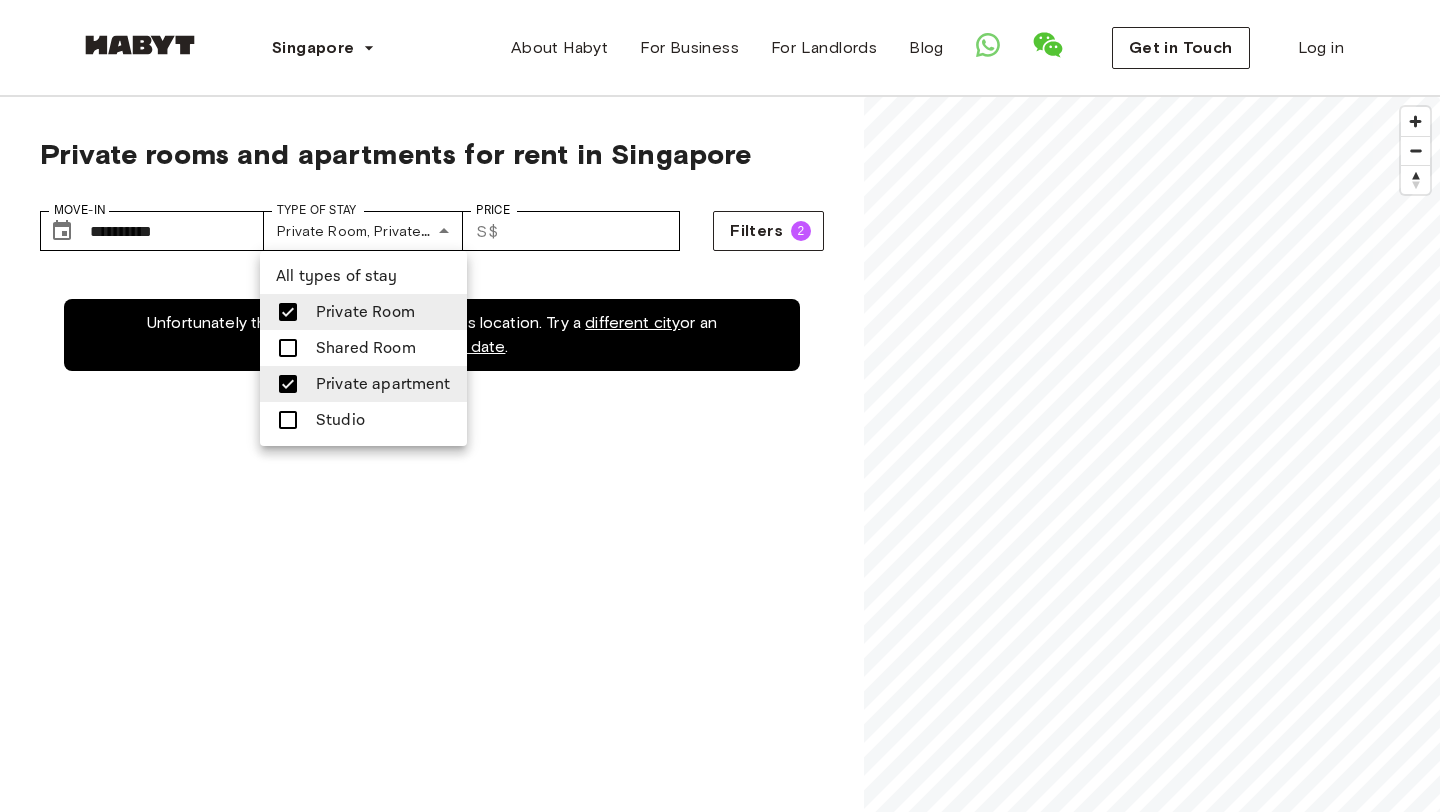 click on "Shared Room" at bounding box center (366, 348) 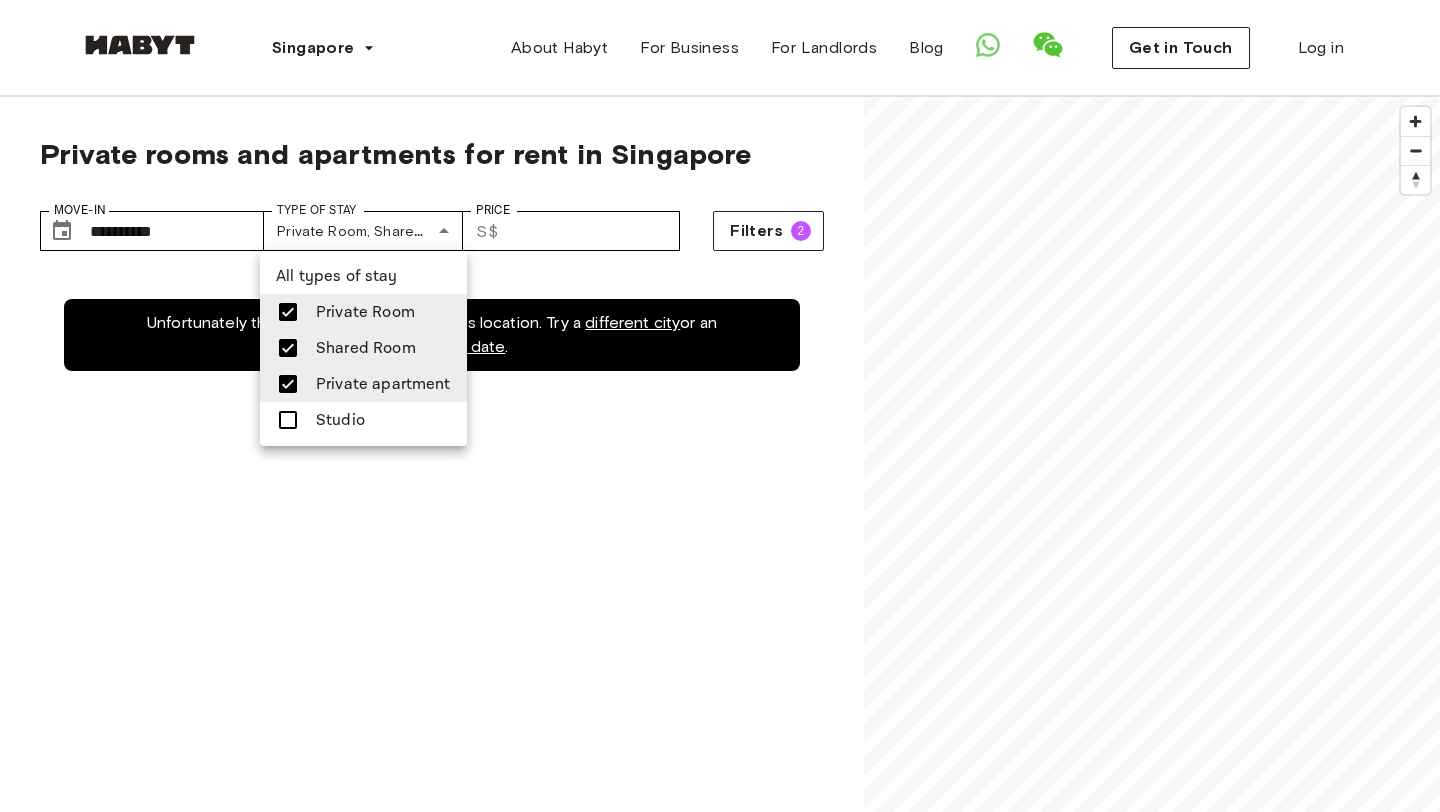 click at bounding box center (720, 406) 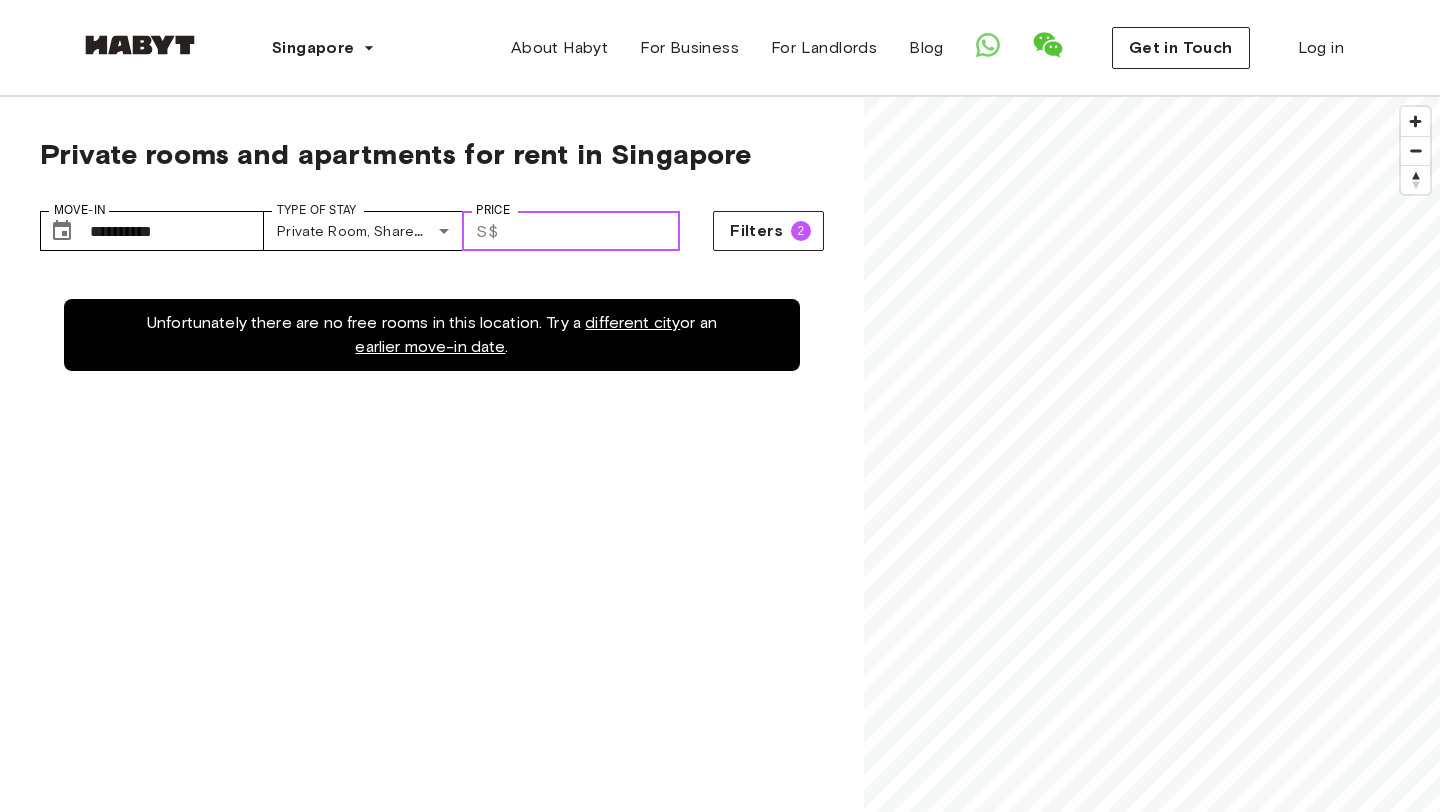 click on "***" at bounding box center [593, 231] 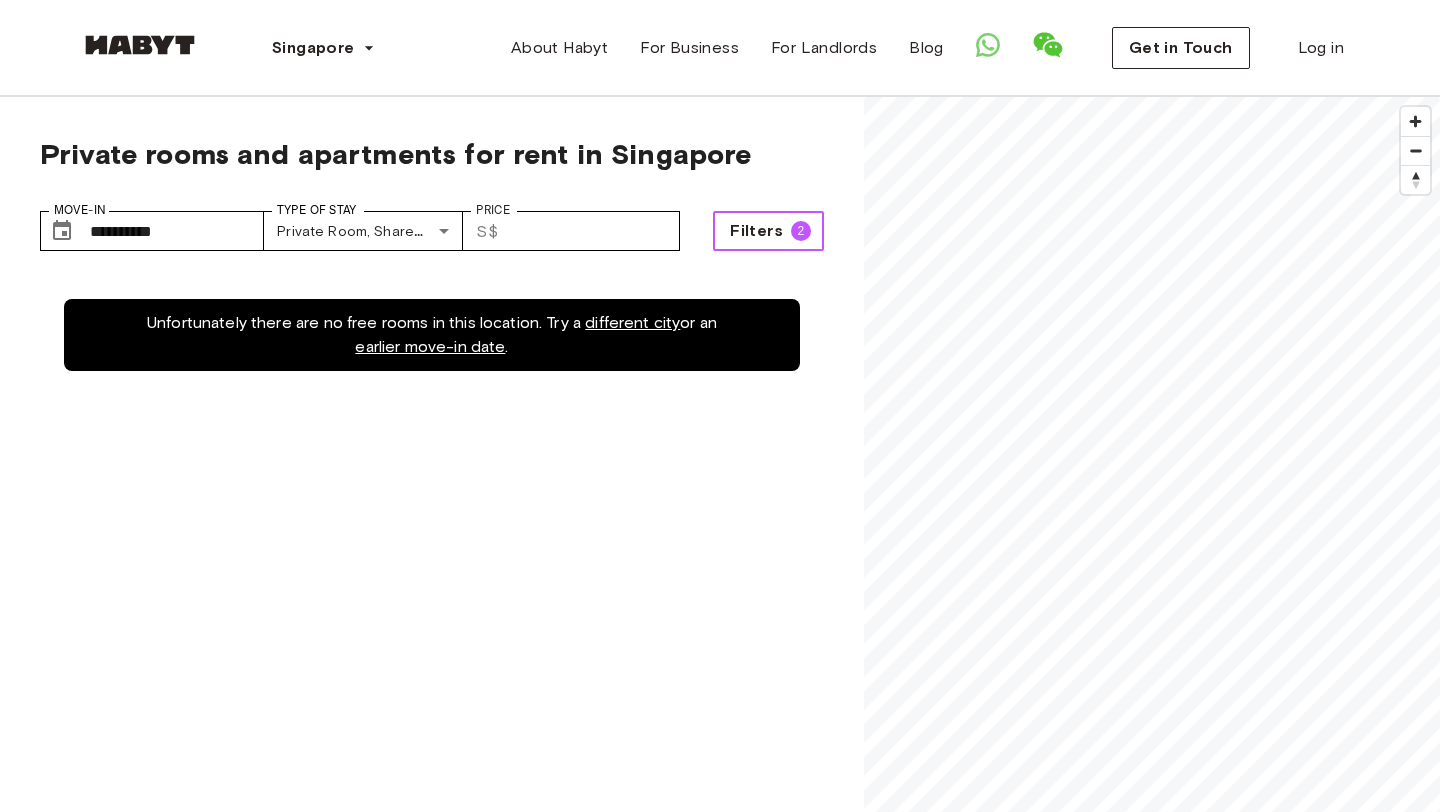 click on "Filters 2" at bounding box center (768, 231) 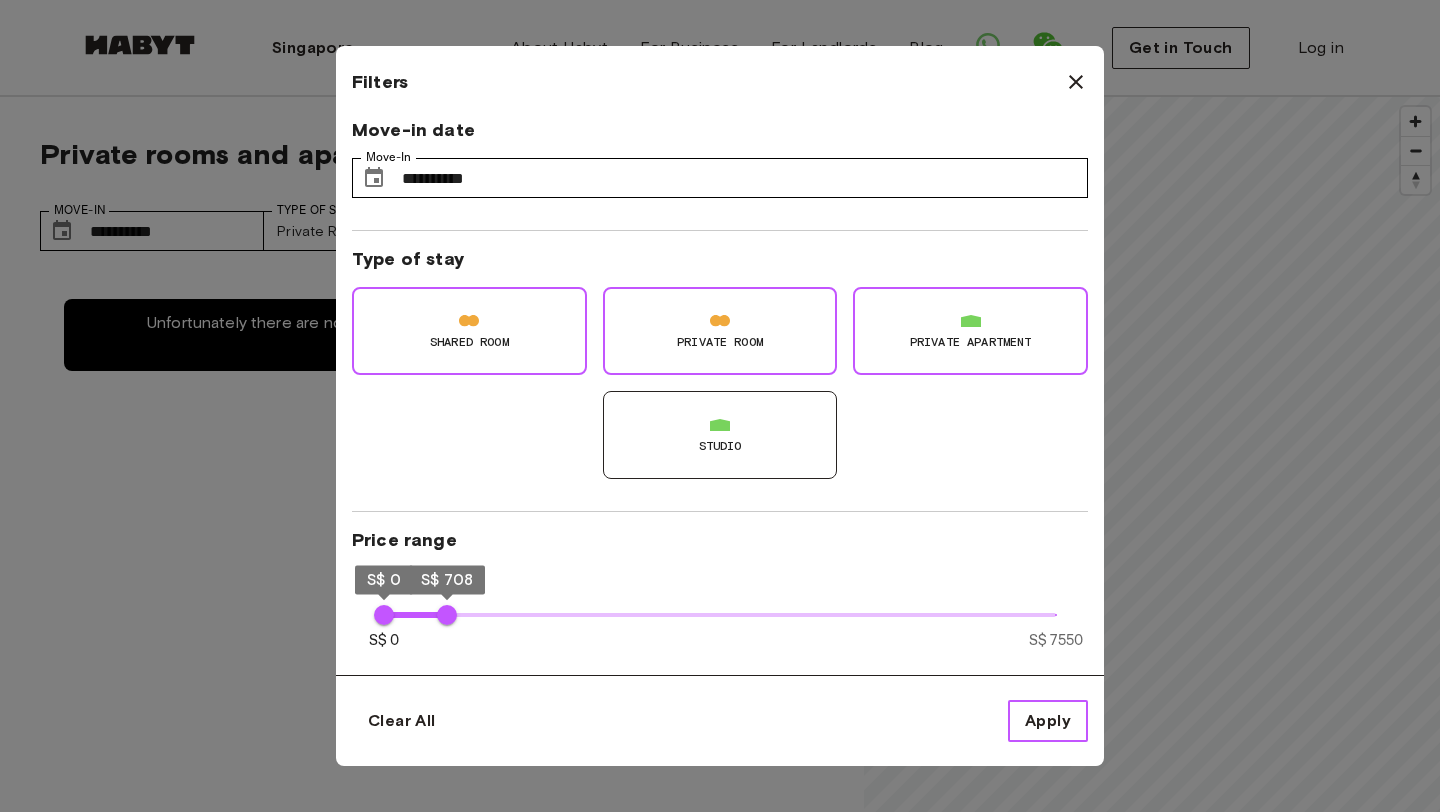 click on "Apply" at bounding box center [1048, 721] 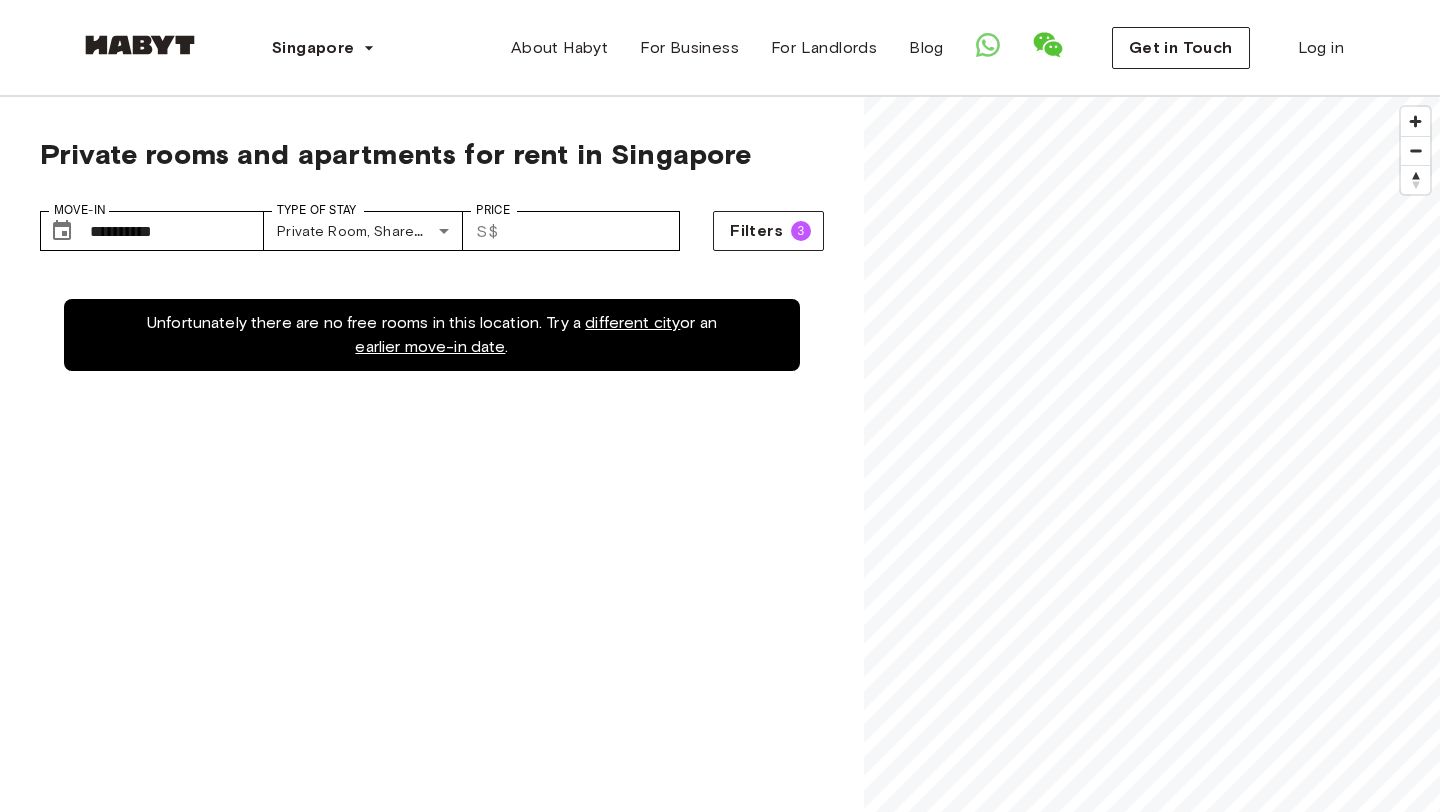 click on "earlier move-in date" at bounding box center (430, 346) 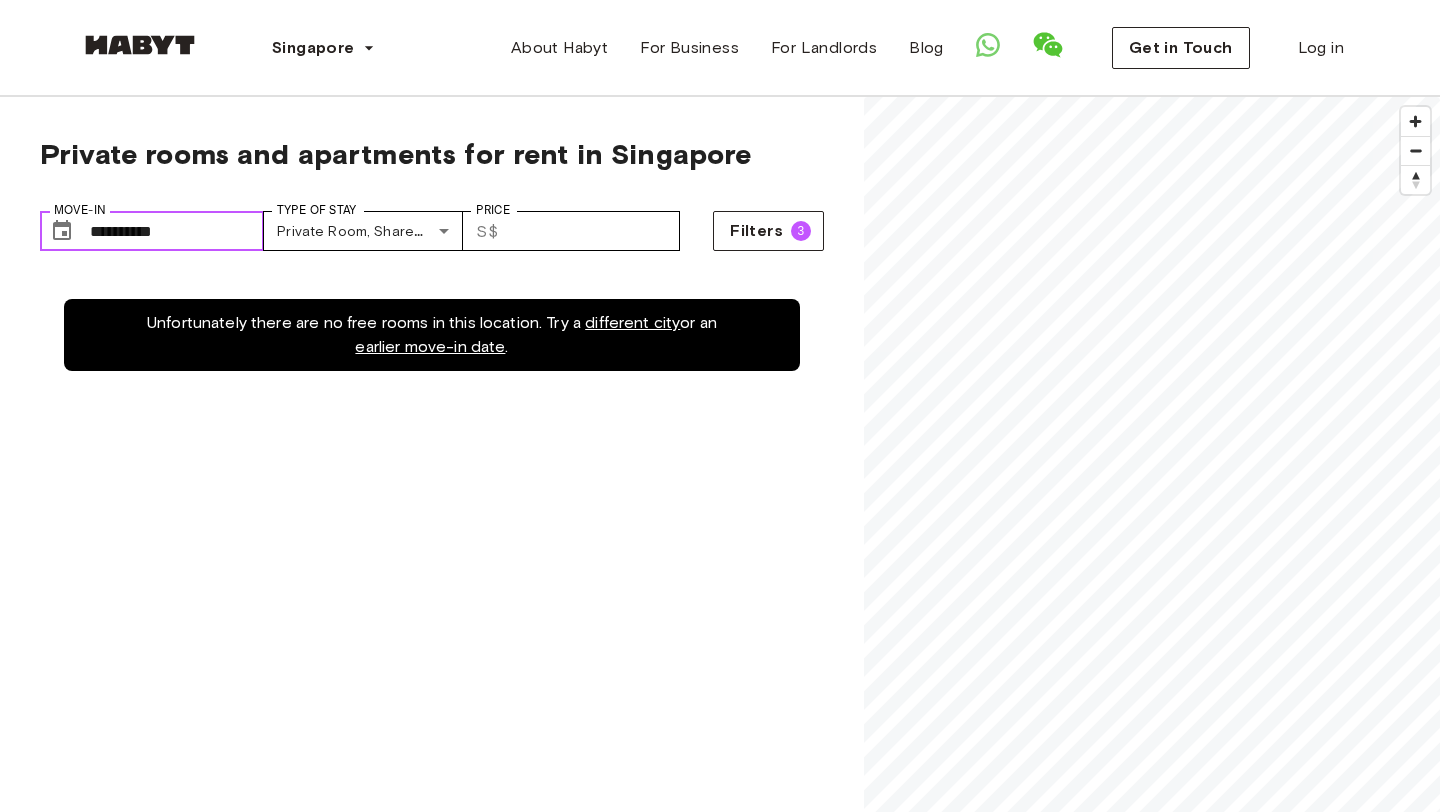 click on "**********" at bounding box center (177, 231) 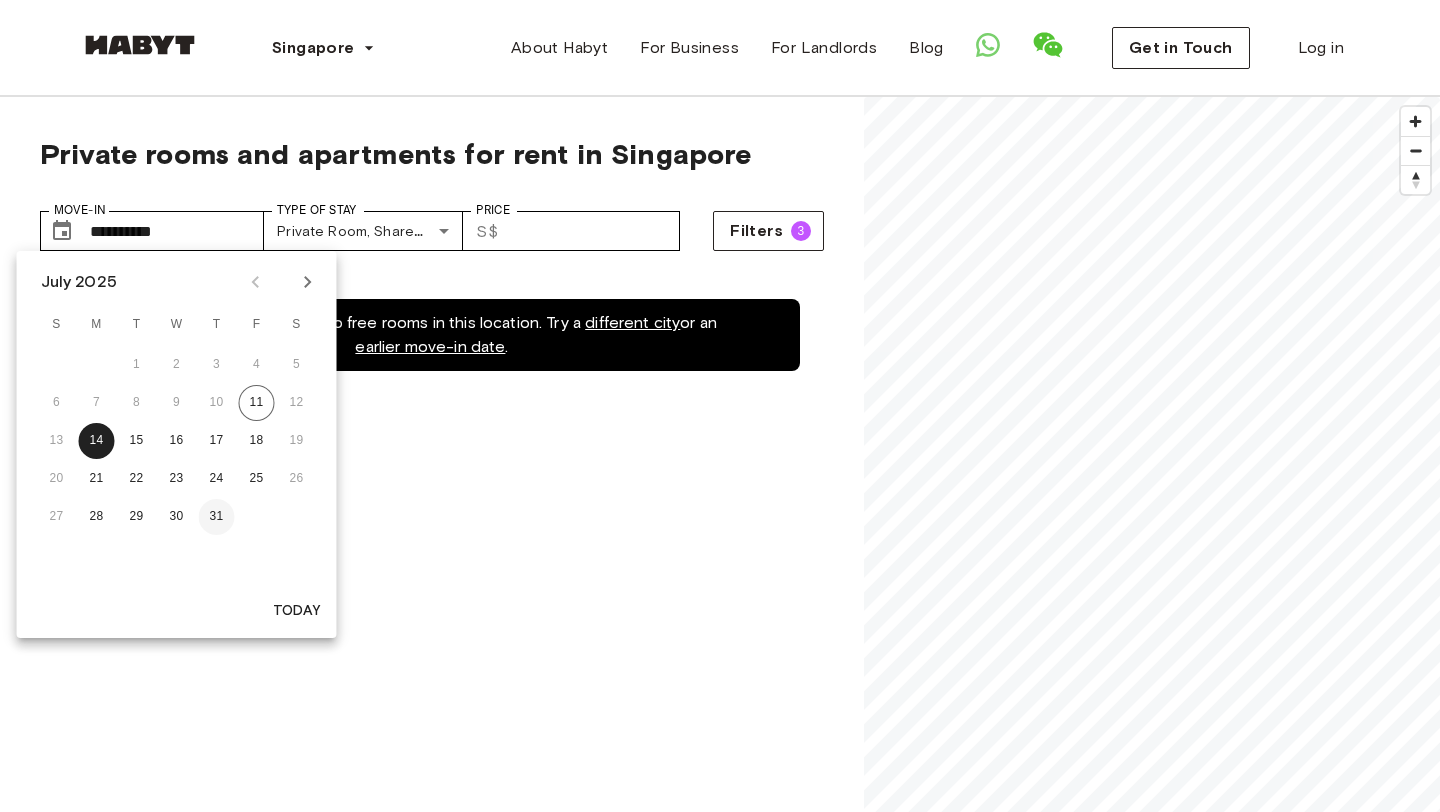 click on "31" at bounding box center [217, 517] 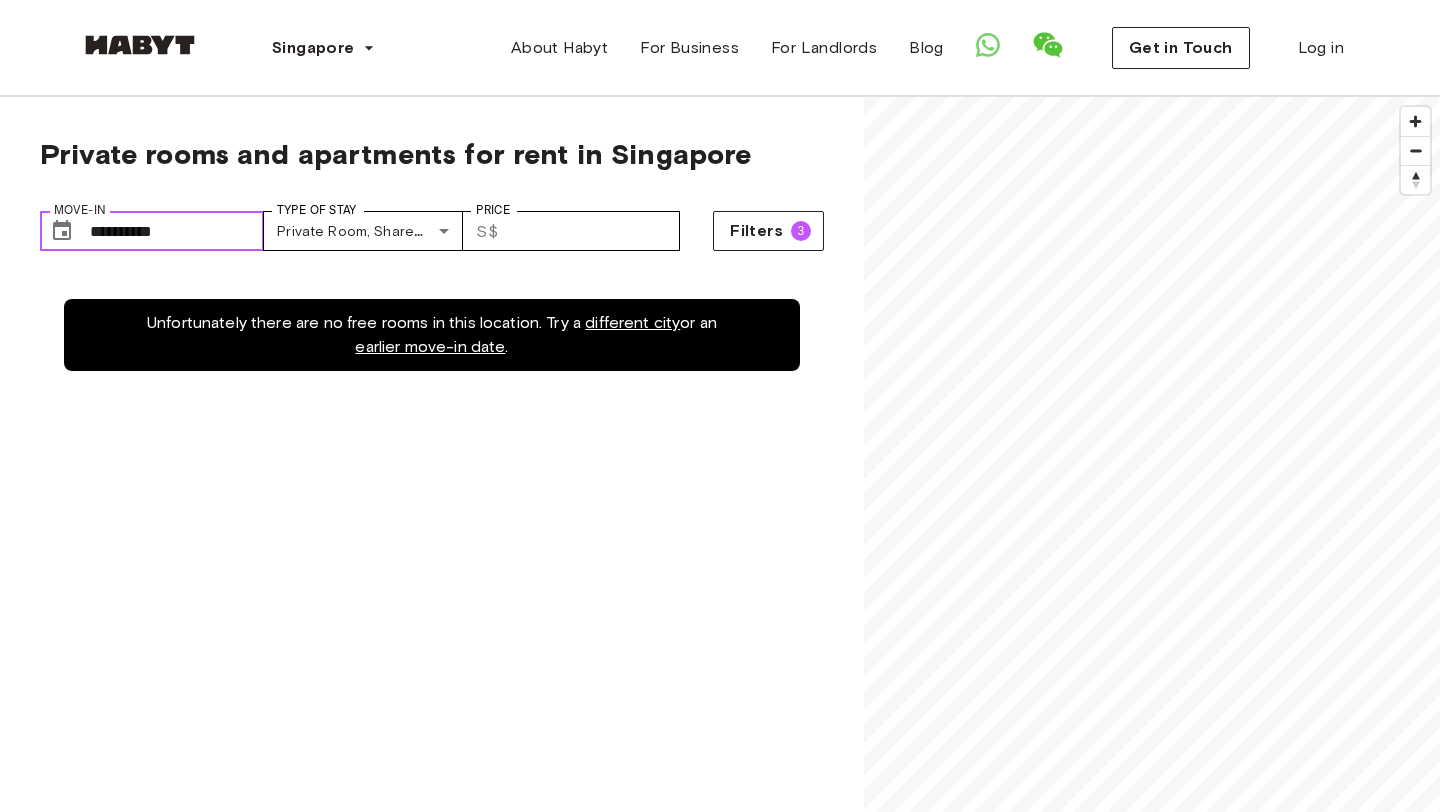 click on "**********" at bounding box center (177, 231) 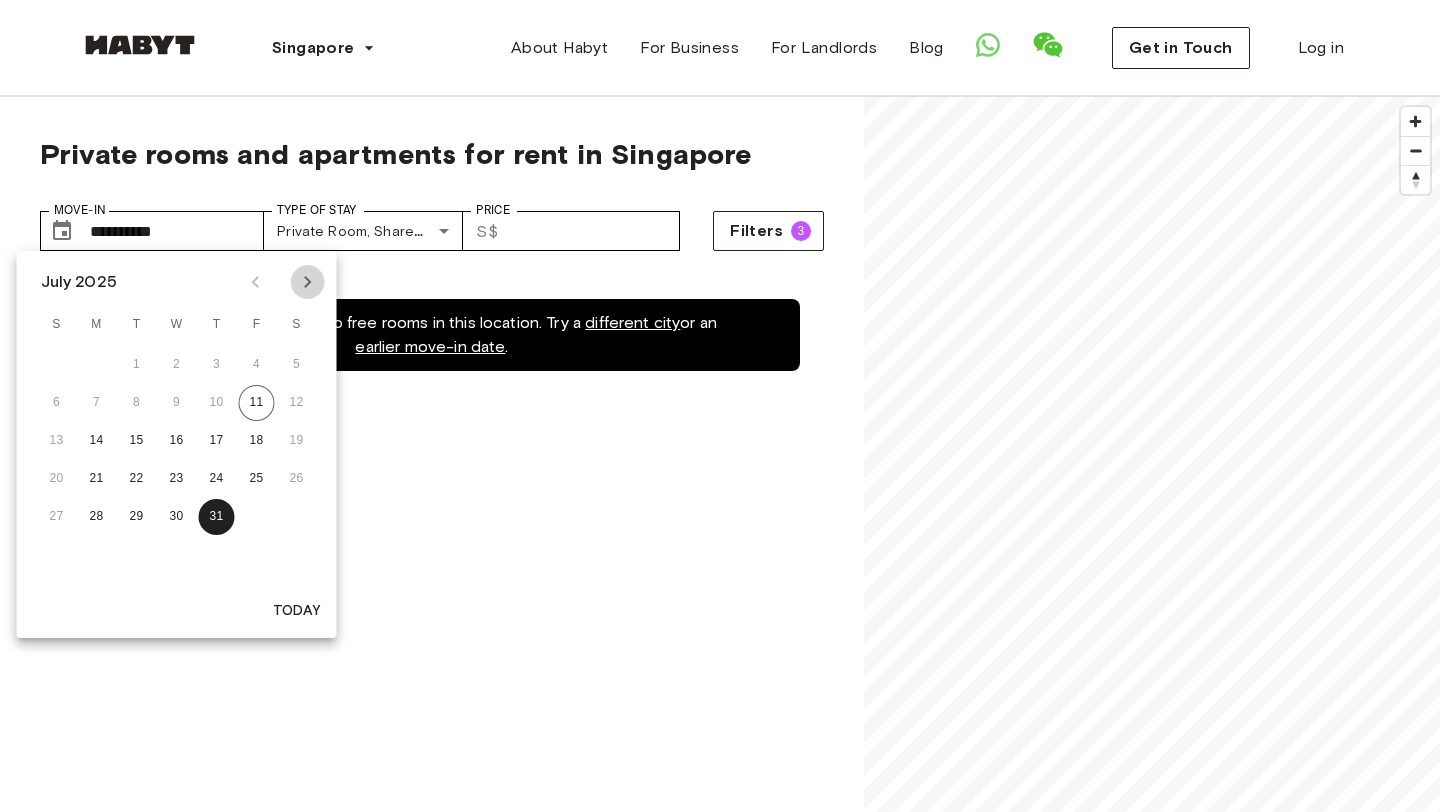 click 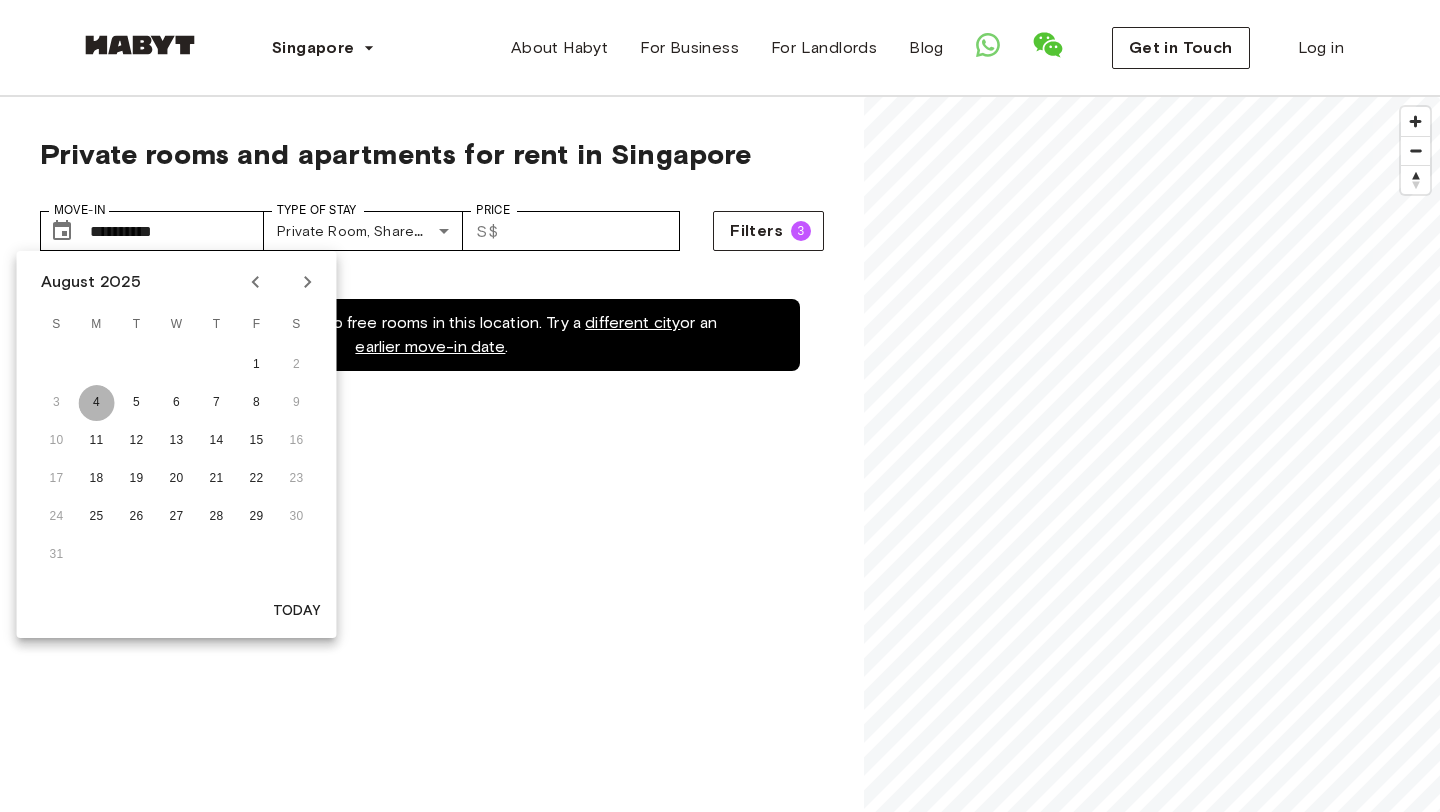 click on "4" at bounding box center [97, 403] 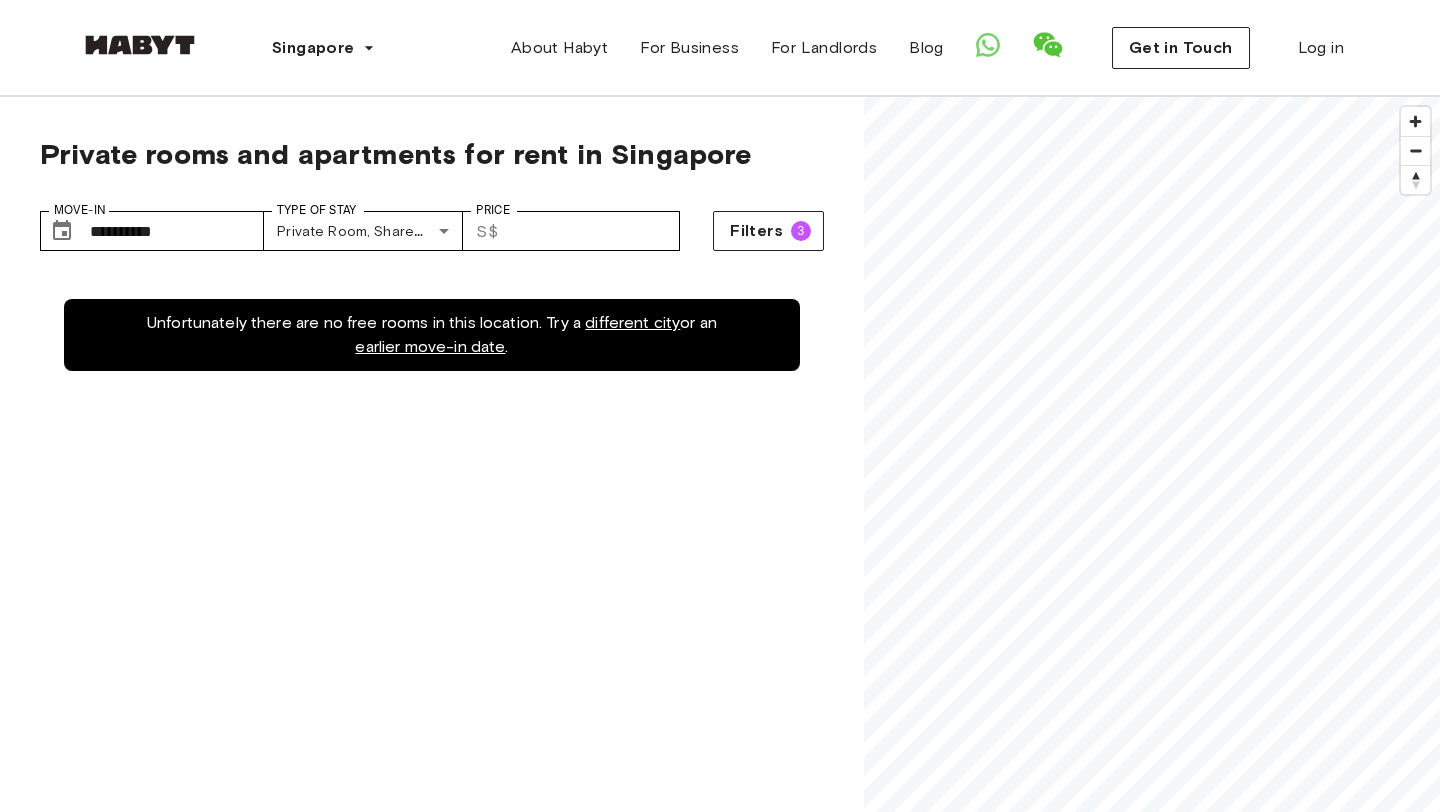 click on "Unfortunately there are no free rooms in this location. Try a   different city  or an   earlier move-in date ." at bounding box center (432, 681) 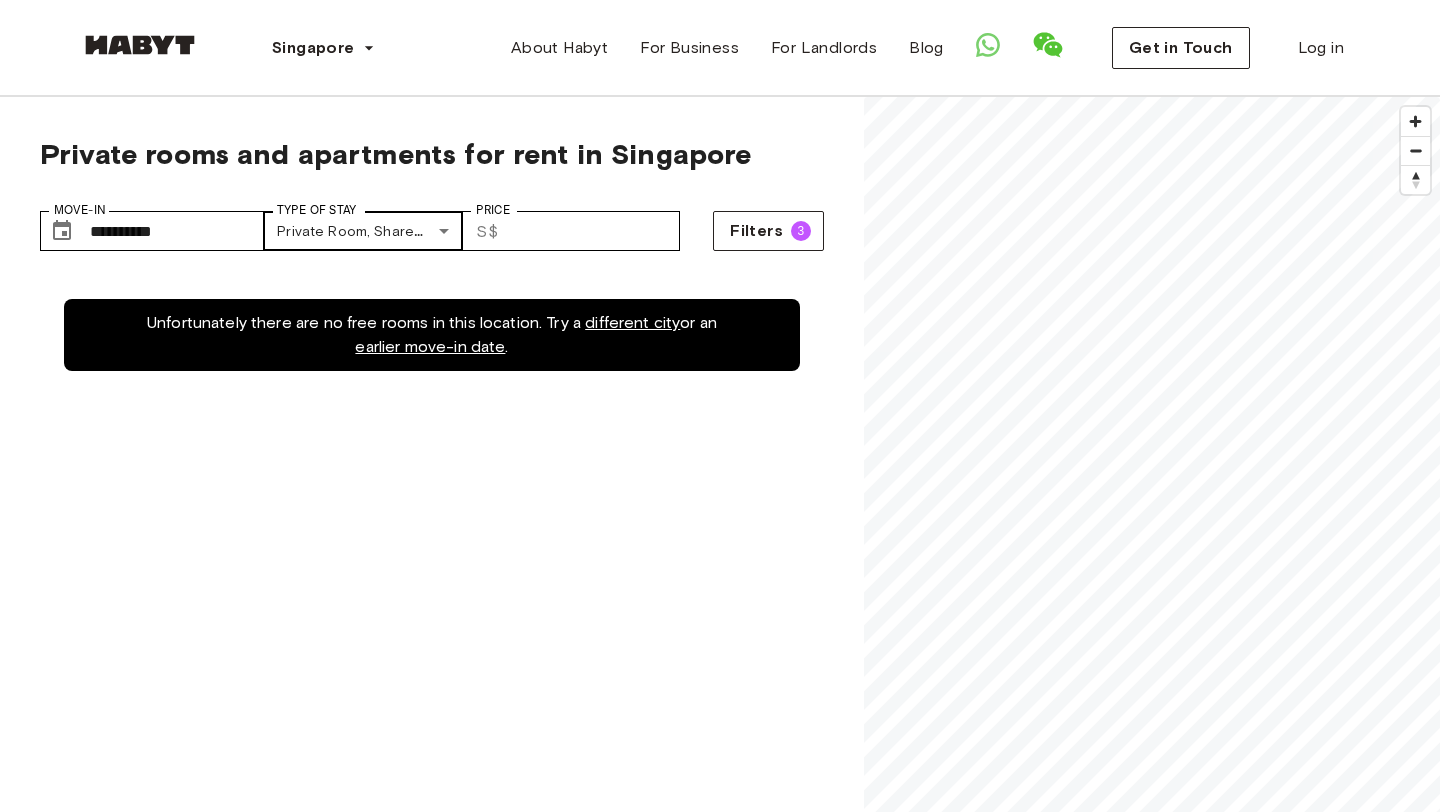 click on "**********" at bounding box center [720, 2351] 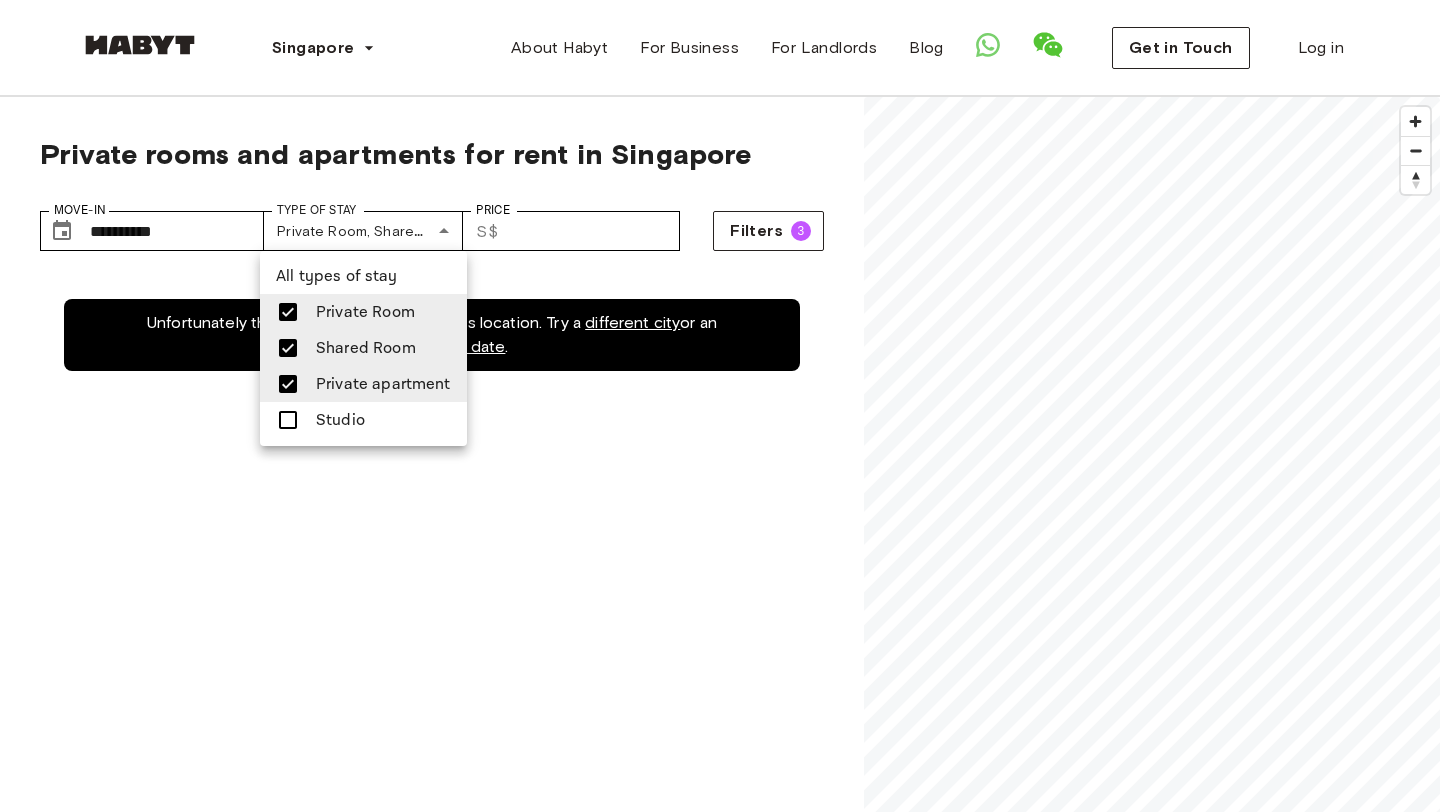 click on "Studio" at bounding box center [363, 420] 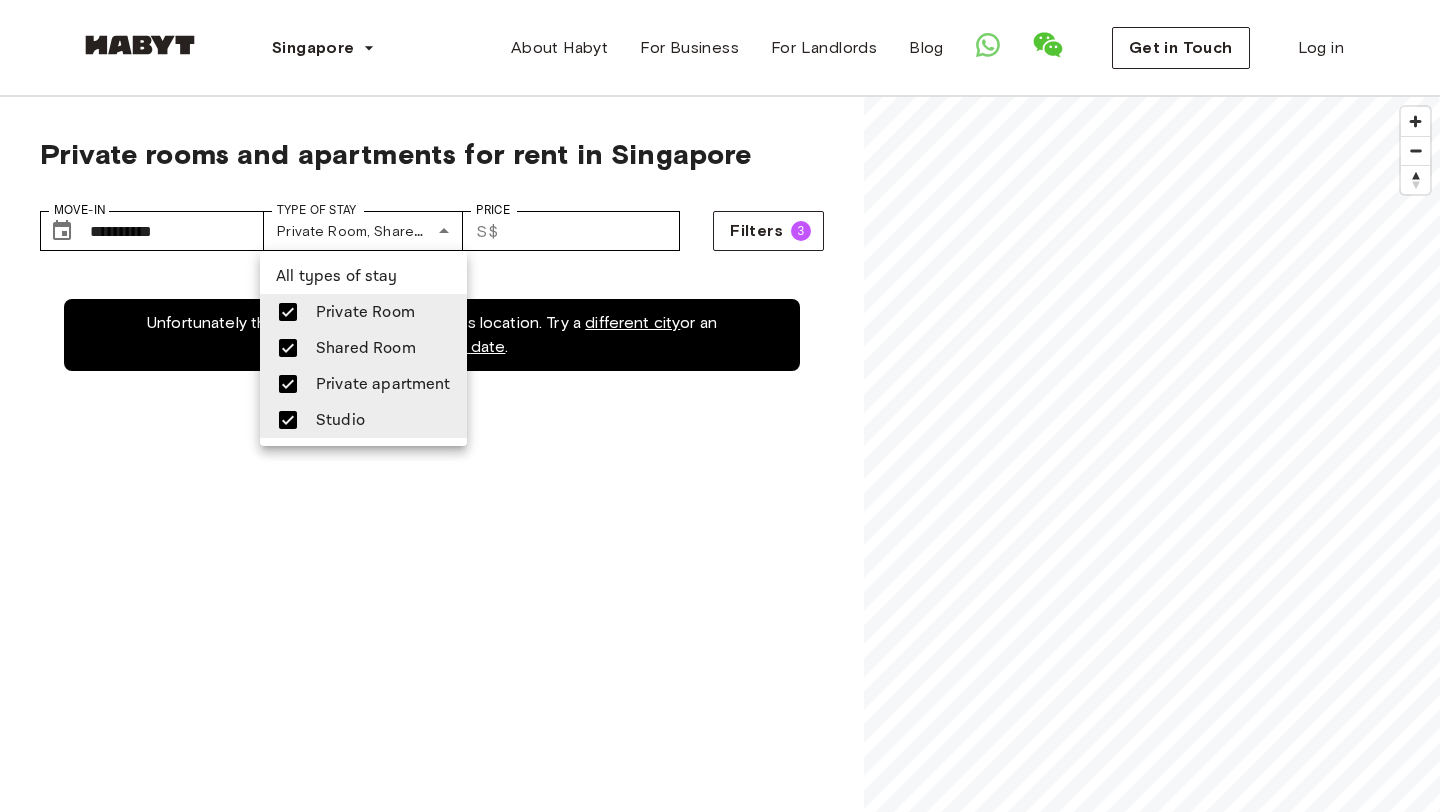 click at bounding box center [720, 406] 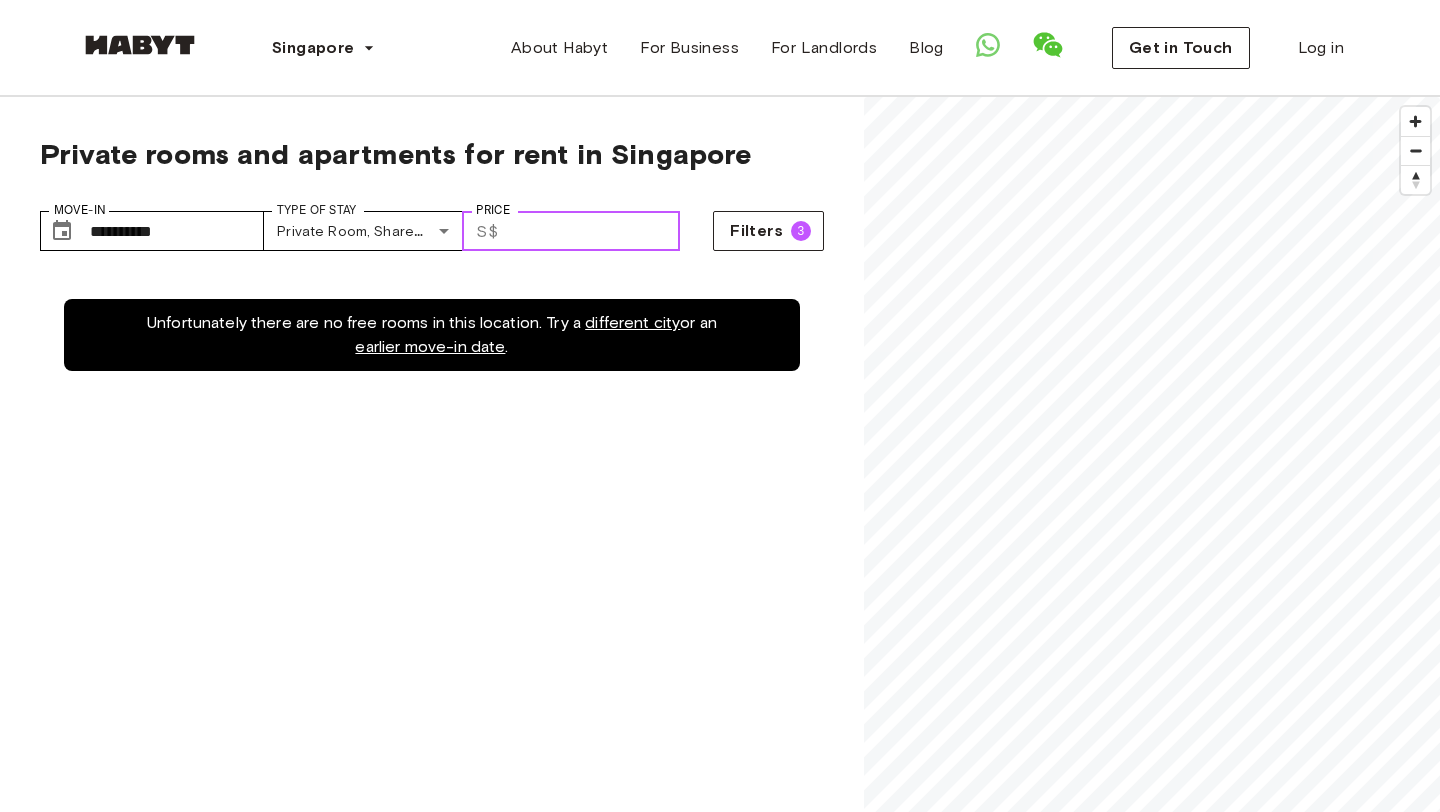 click on "***" at bounding box center [593, 231] 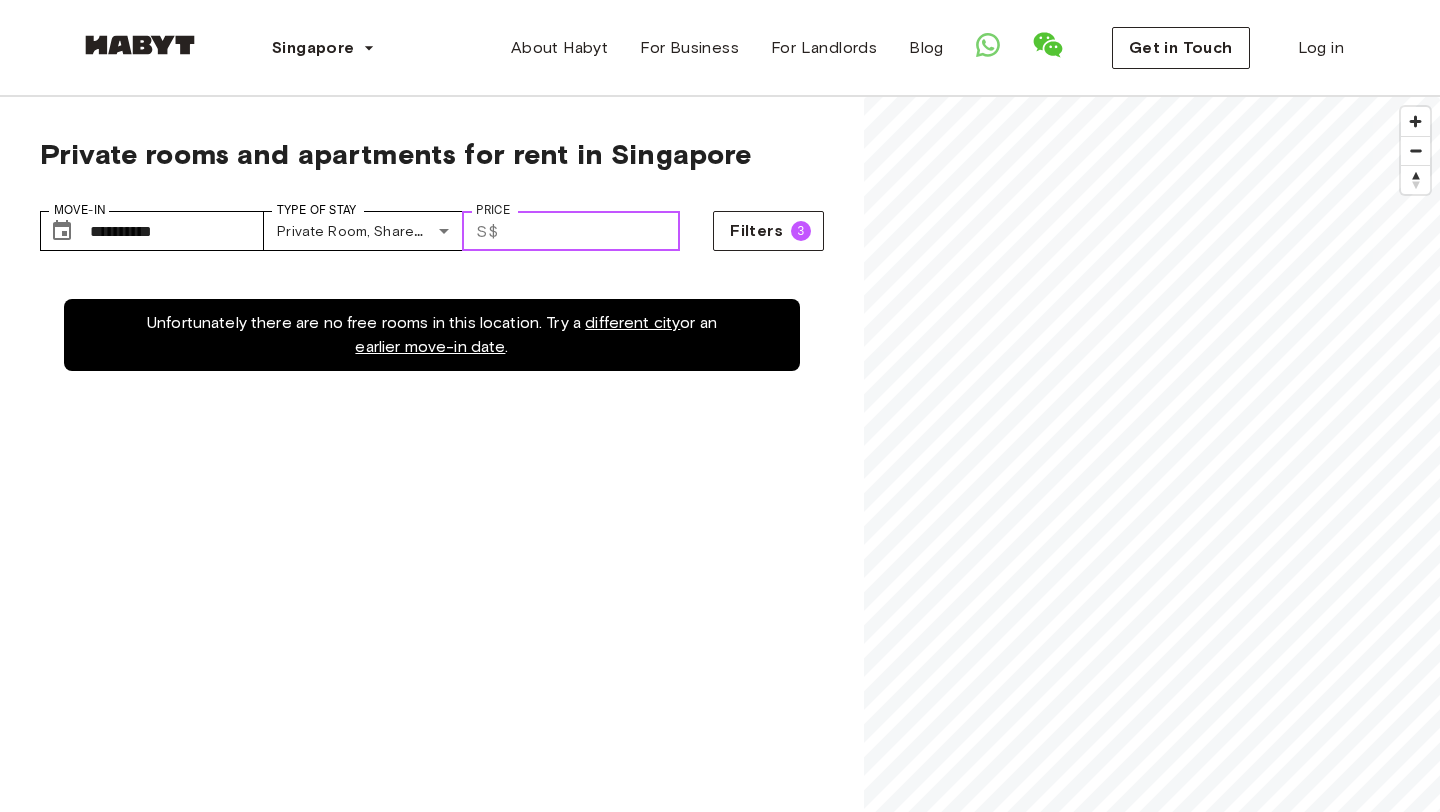 click on "***" at bounding box center (593, 231) 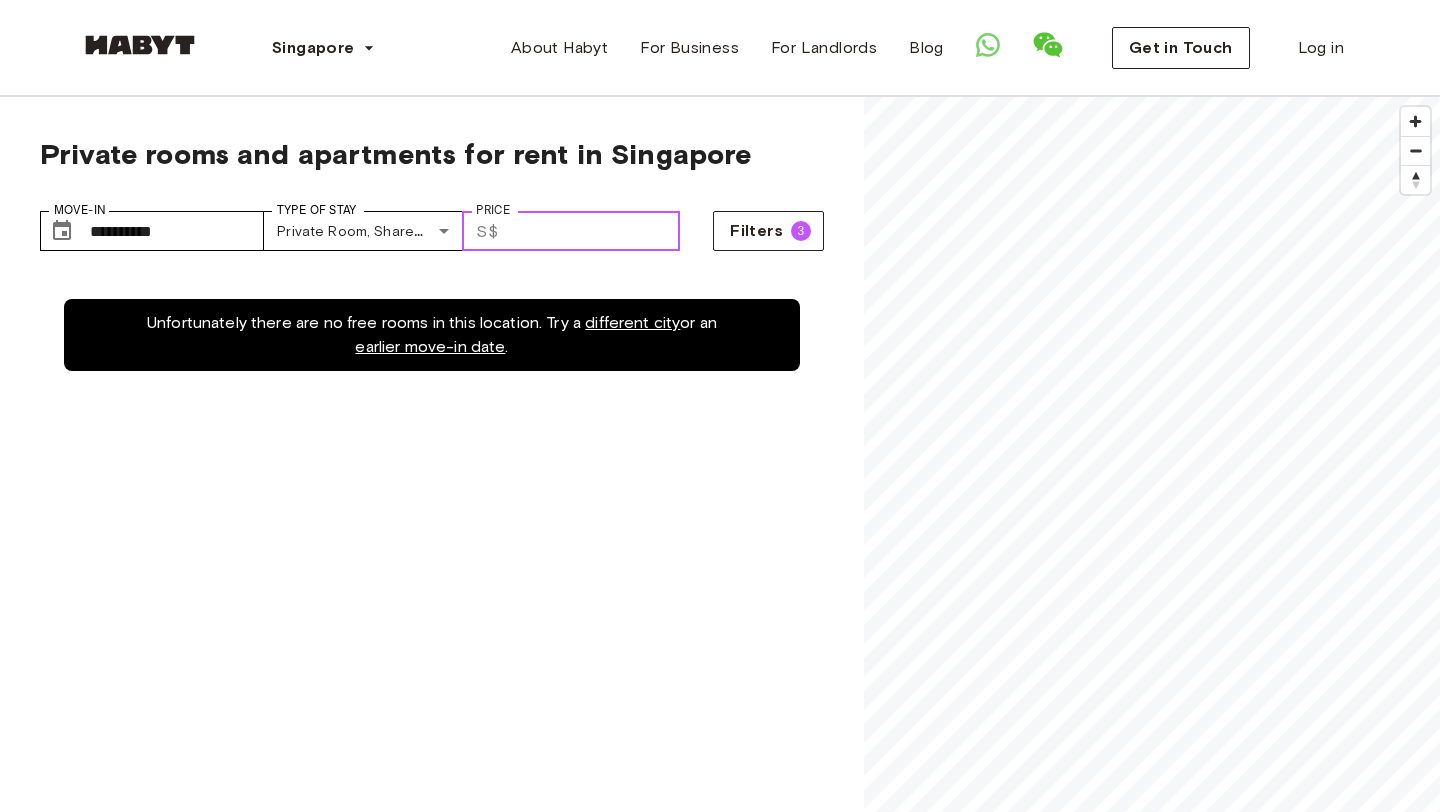 type on "****" 